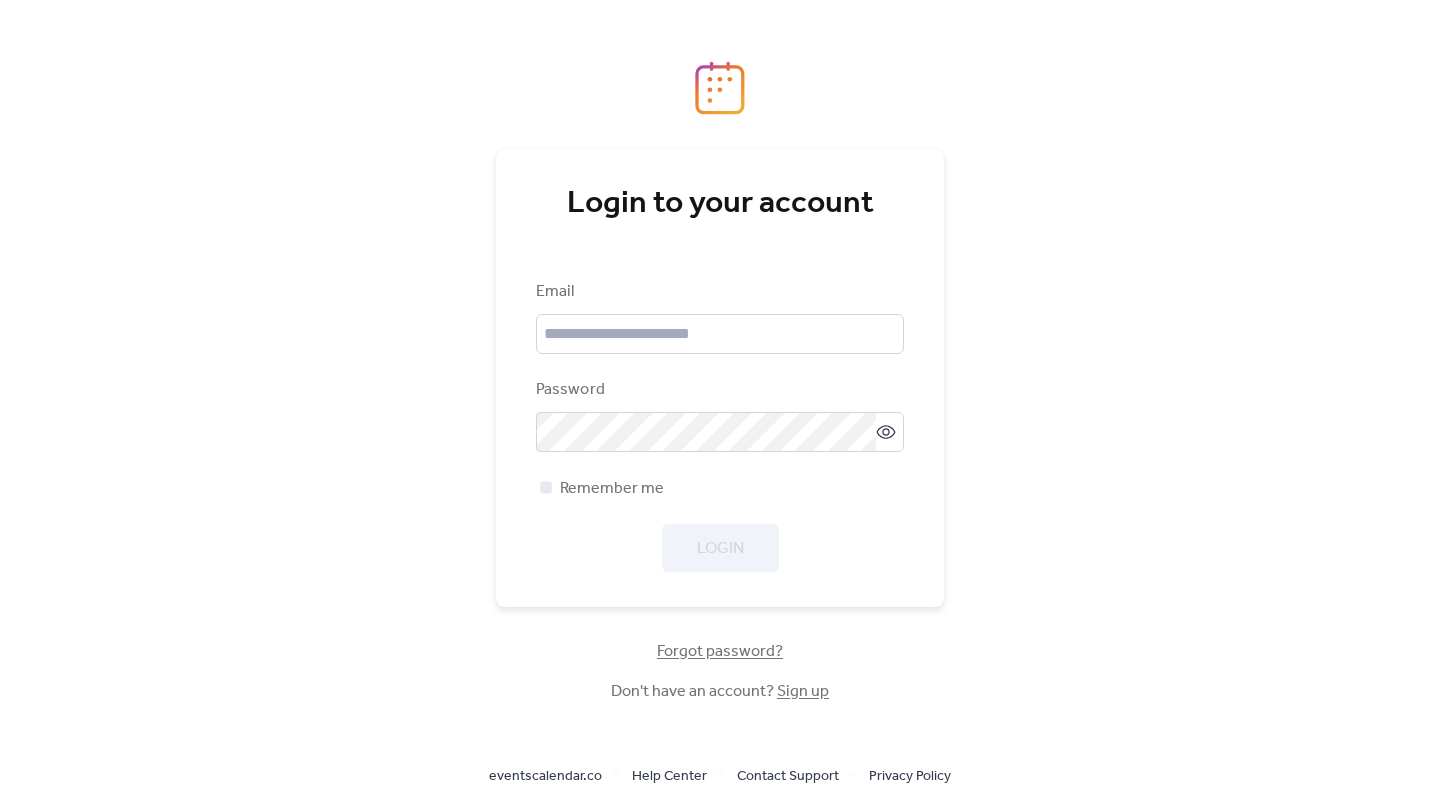 scroll, scrollTop: 0, scrollLeft: 0, axis: both 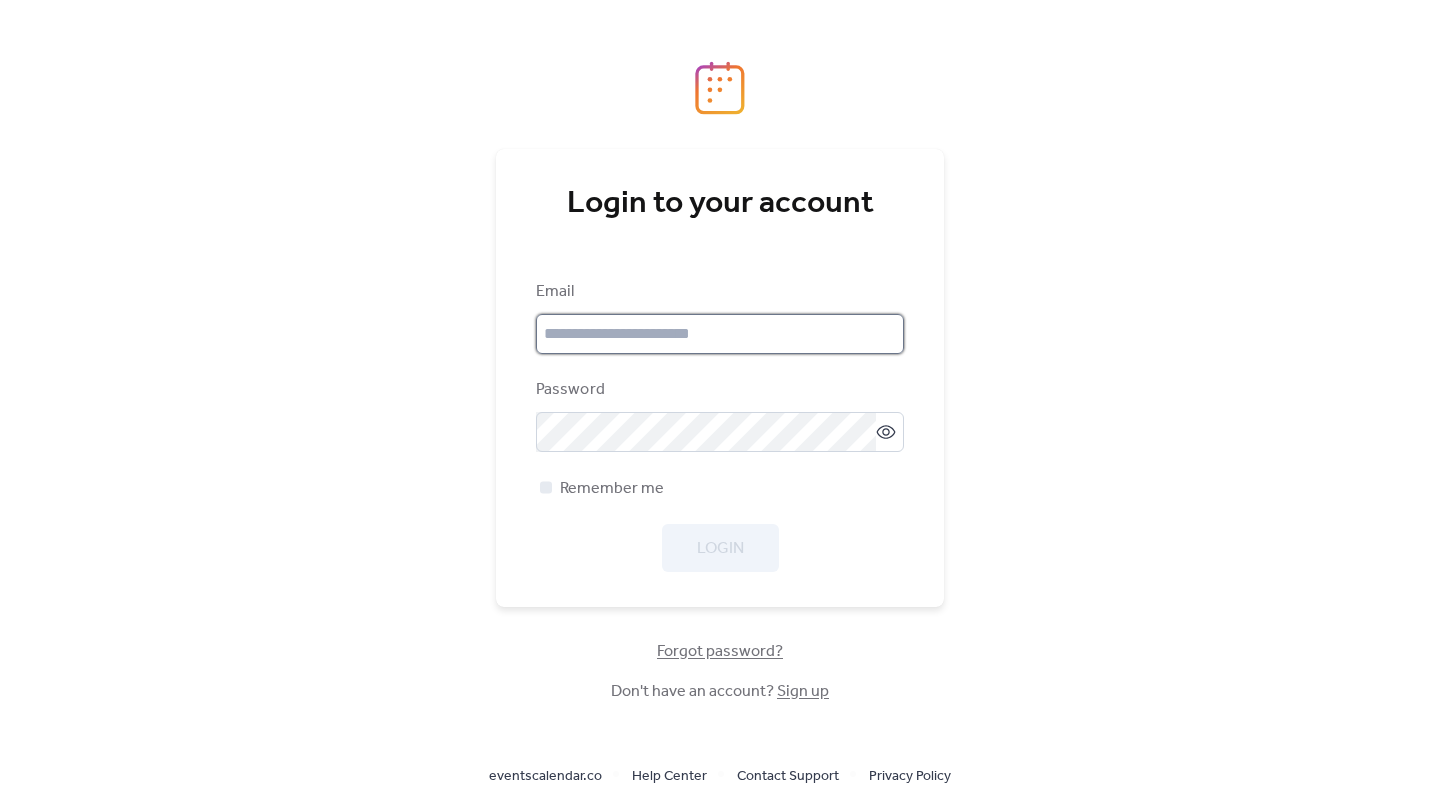 click at bounding box center (720, 334) 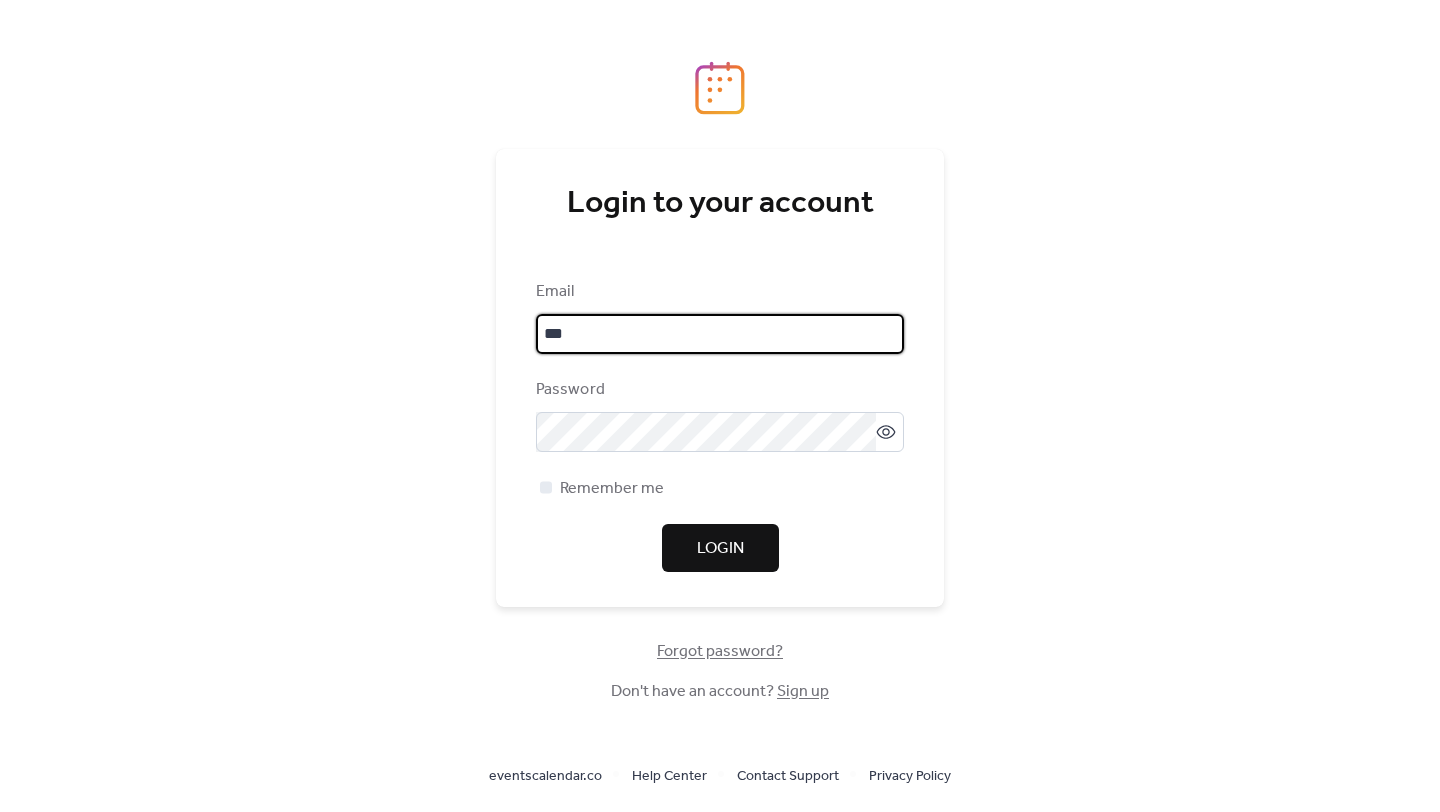 type on "**********" 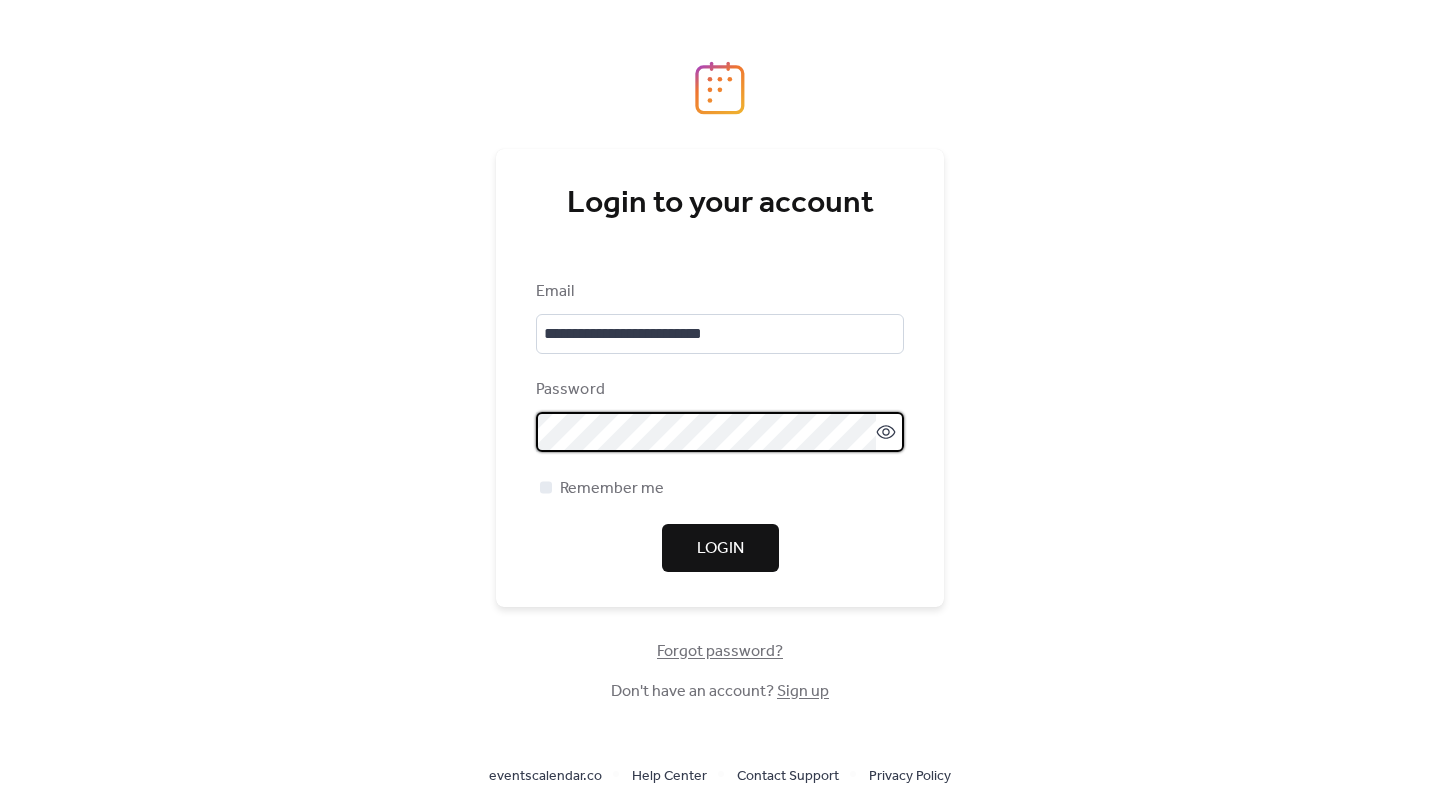 click on "Login" at bounding box center (720, 549) 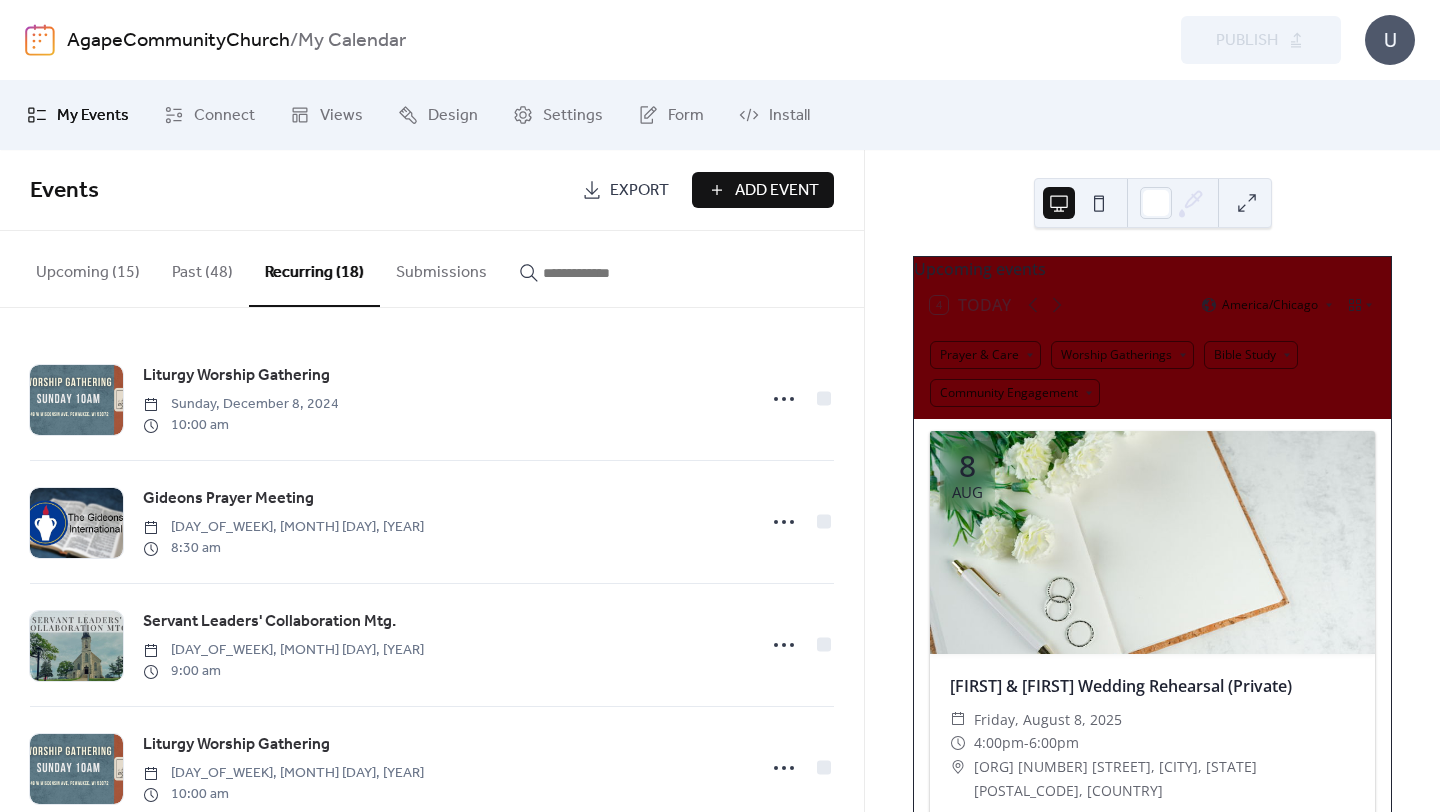 scroll, scrollTop: 0, scrollLeft: 0, axis: both 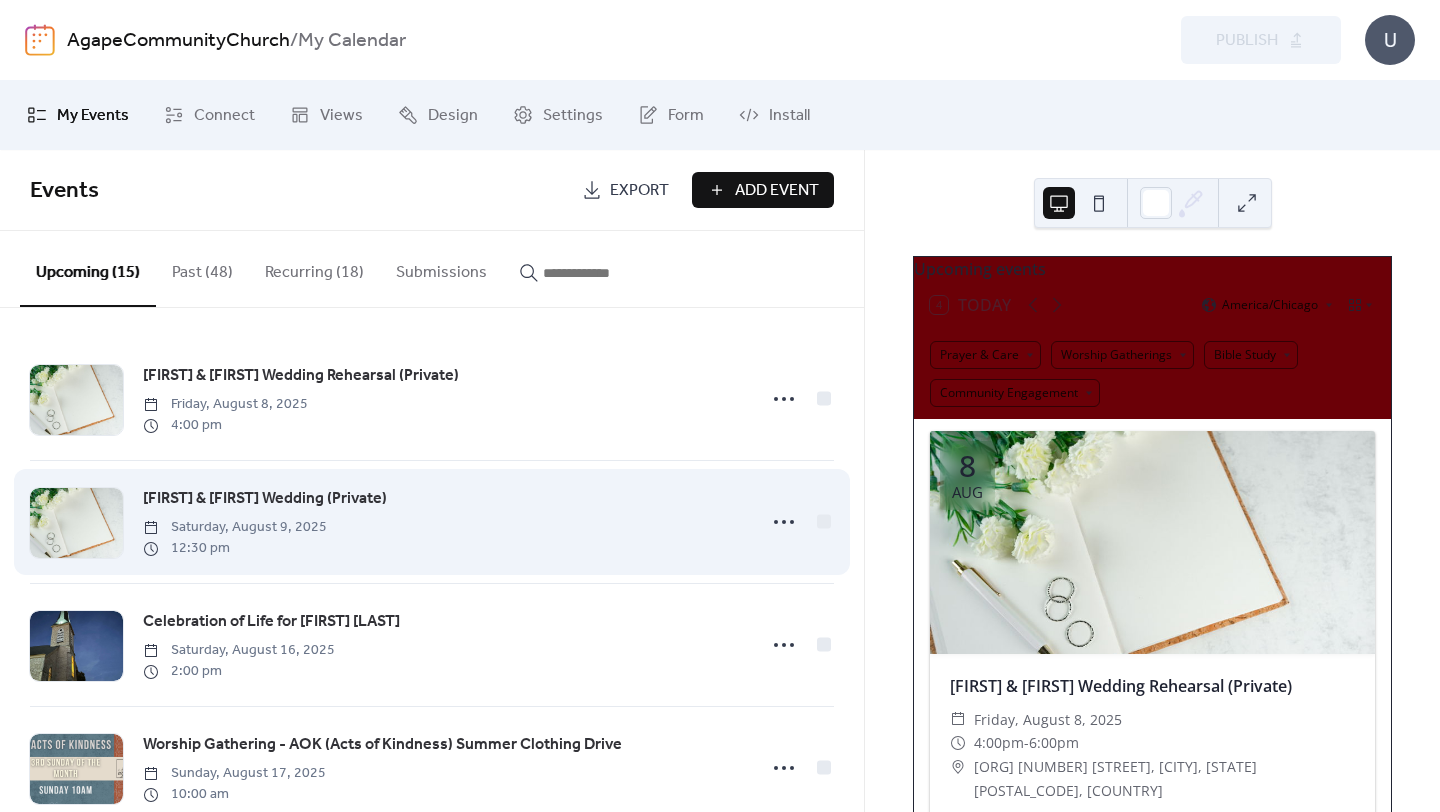 click on "[FIRST] & [FIRST] Wedding (Private)" at bounding box center (265, 499) 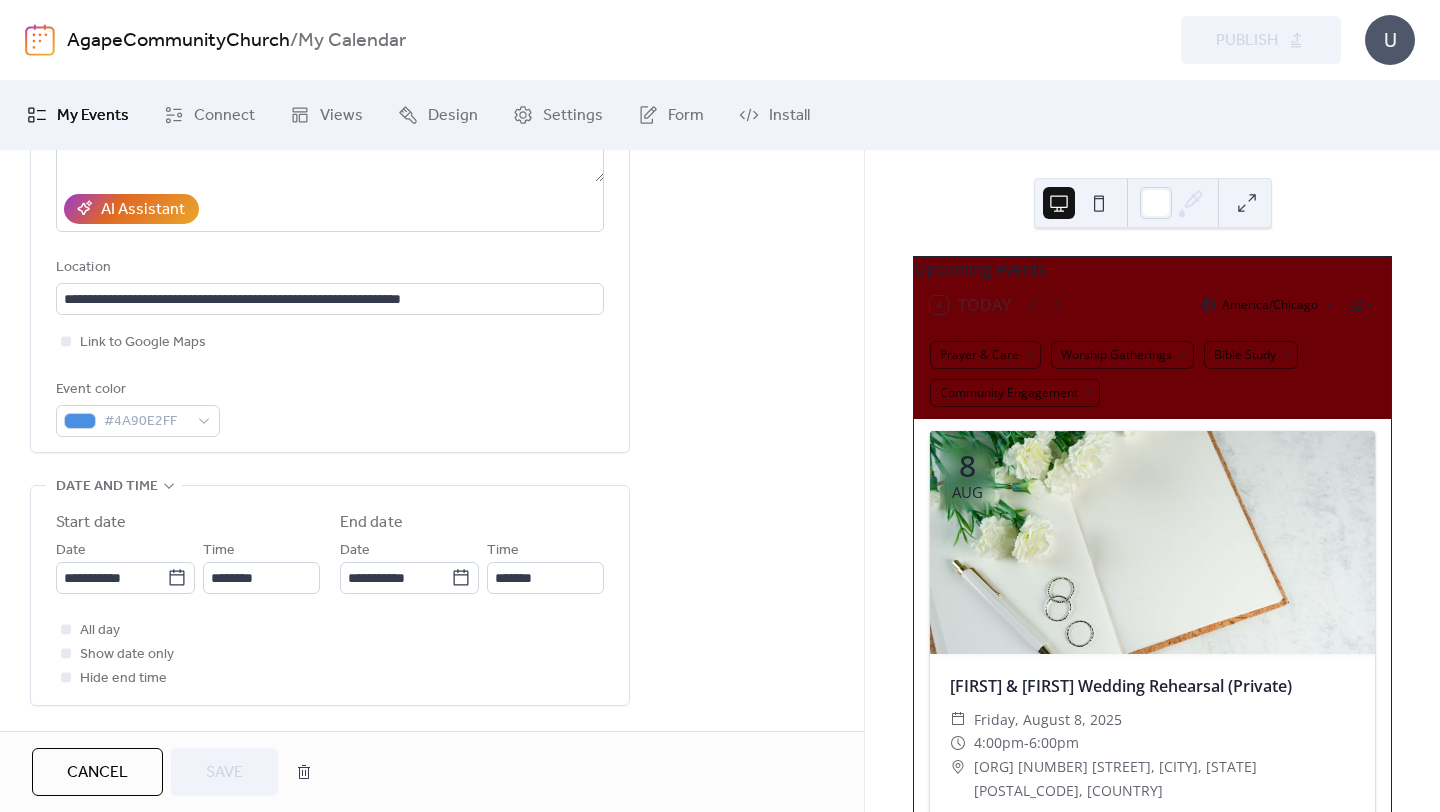 scroll, scrollTop: 359, scrollLeft: 0, axis: vertical 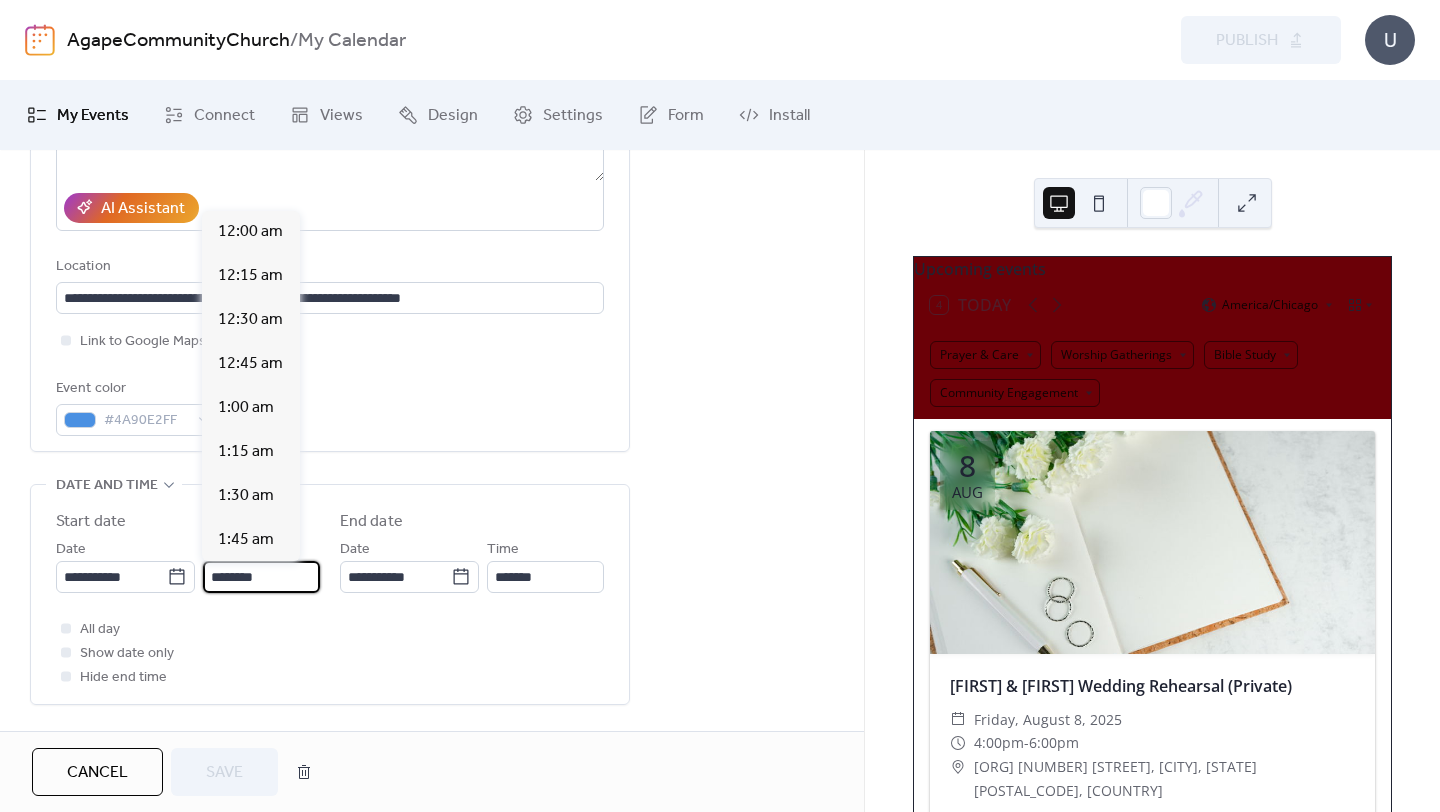 click on "********" at bounding box center [261, 577] 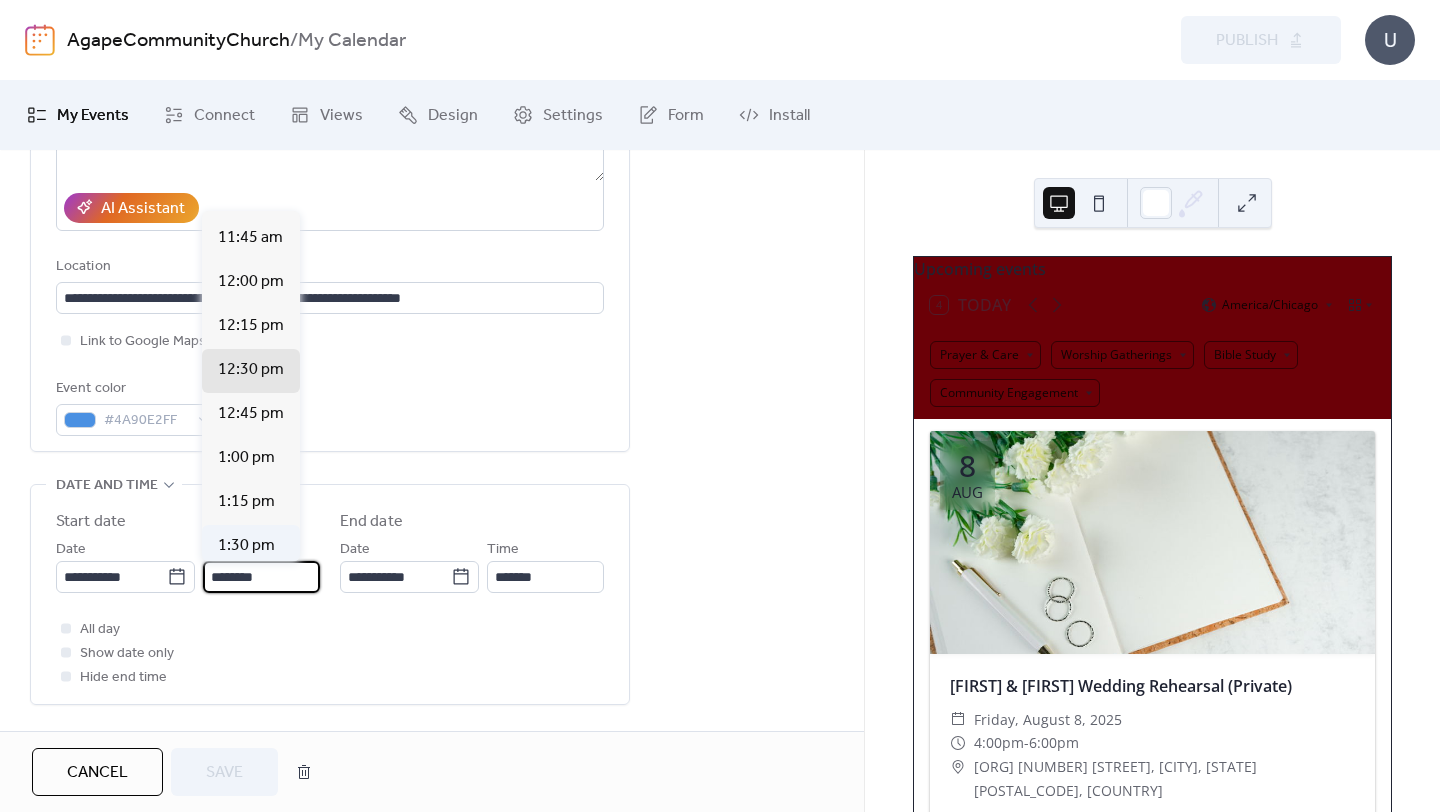 scroll, scrollTop: 2060, scrollLeft: 0, axis: vertical 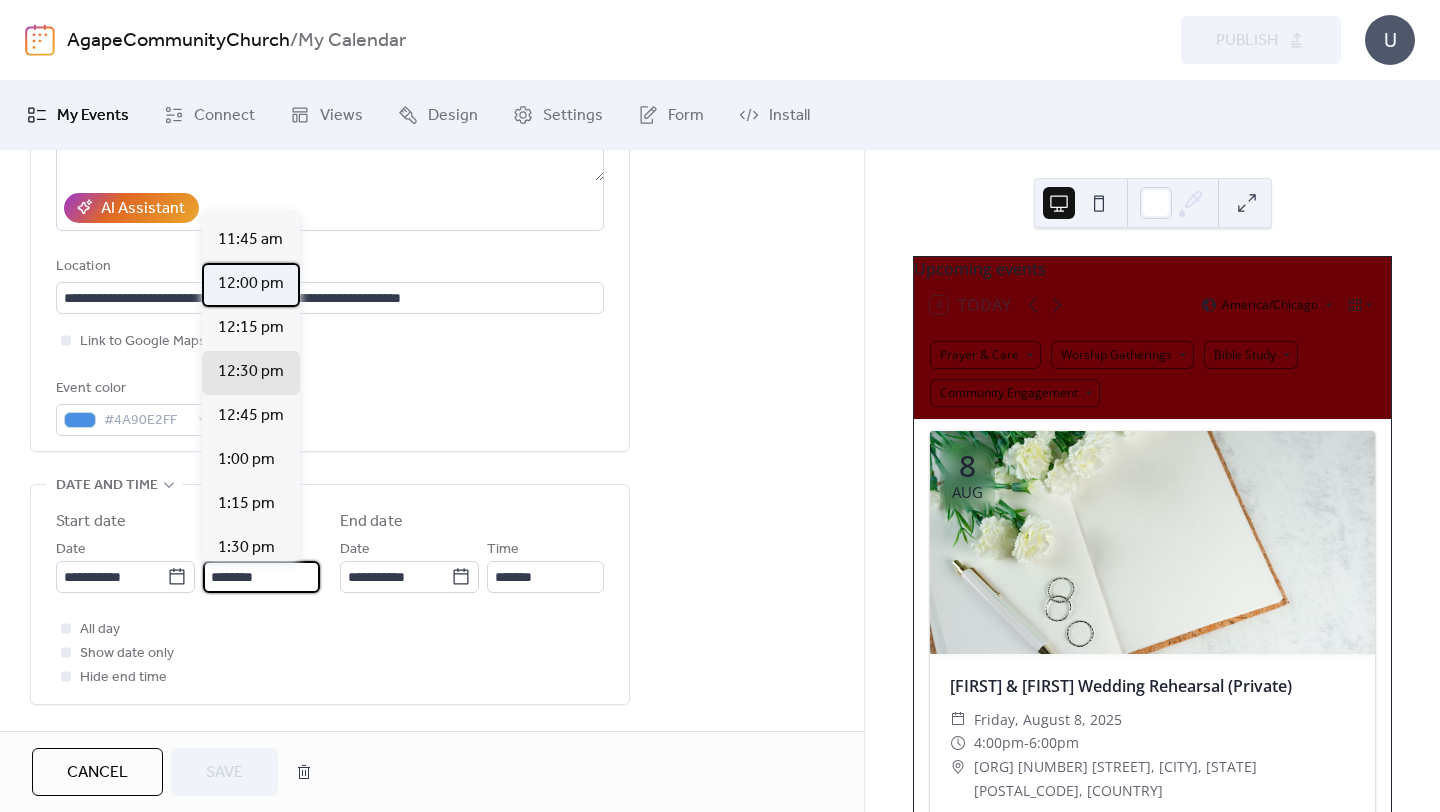 click on "12:00 pm" at bounding box center (251, 284) 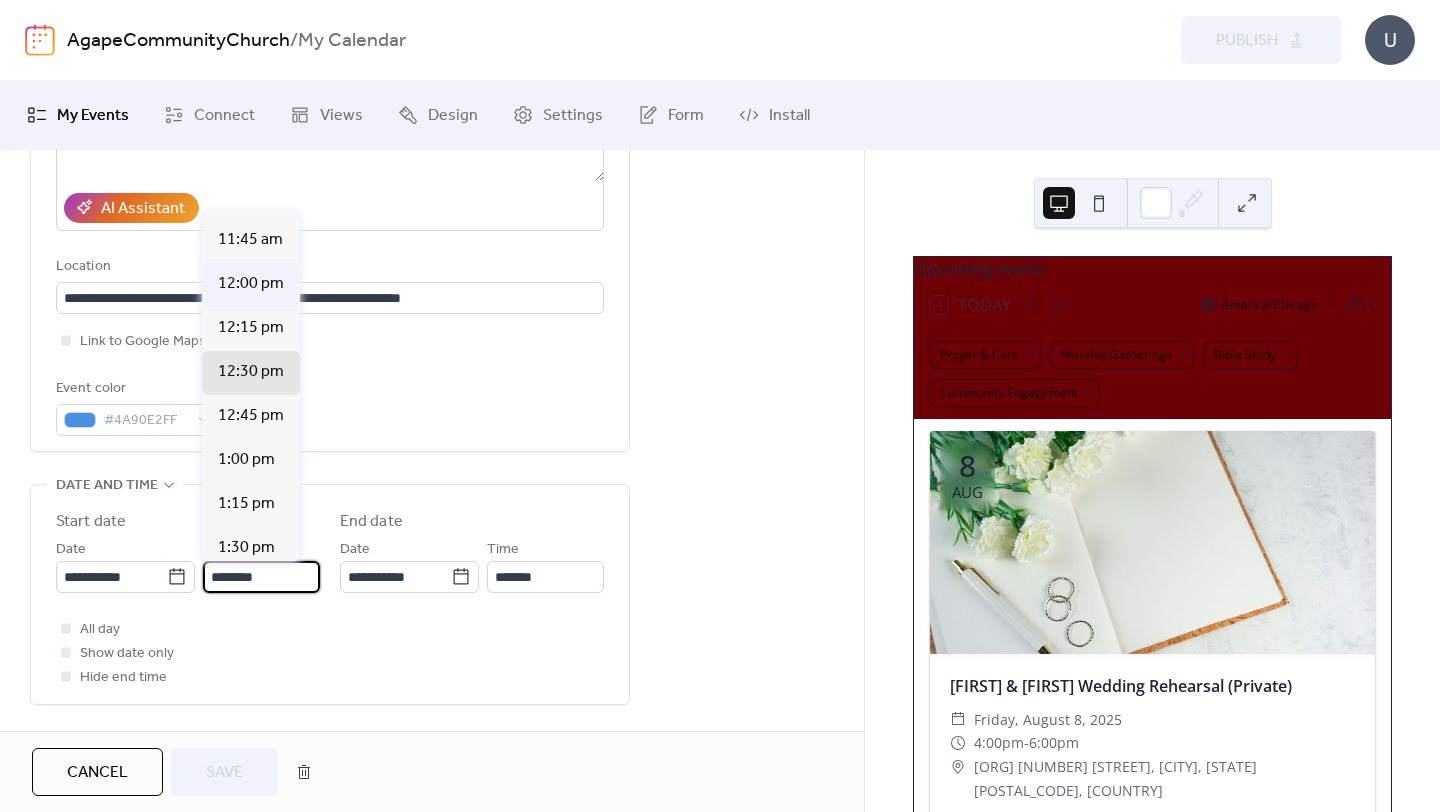 type on "********" 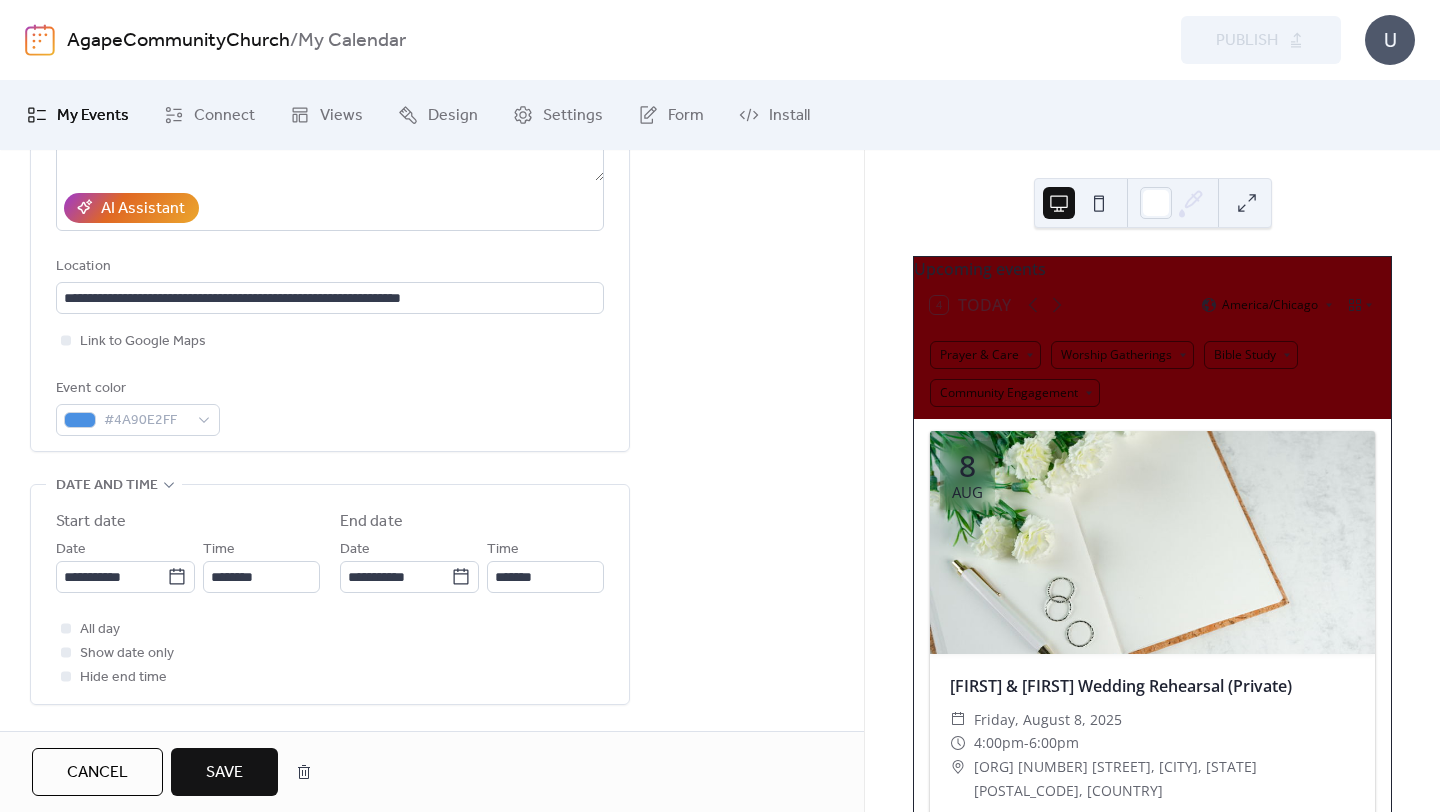 click on "Save" at bounding box center [224, 773] 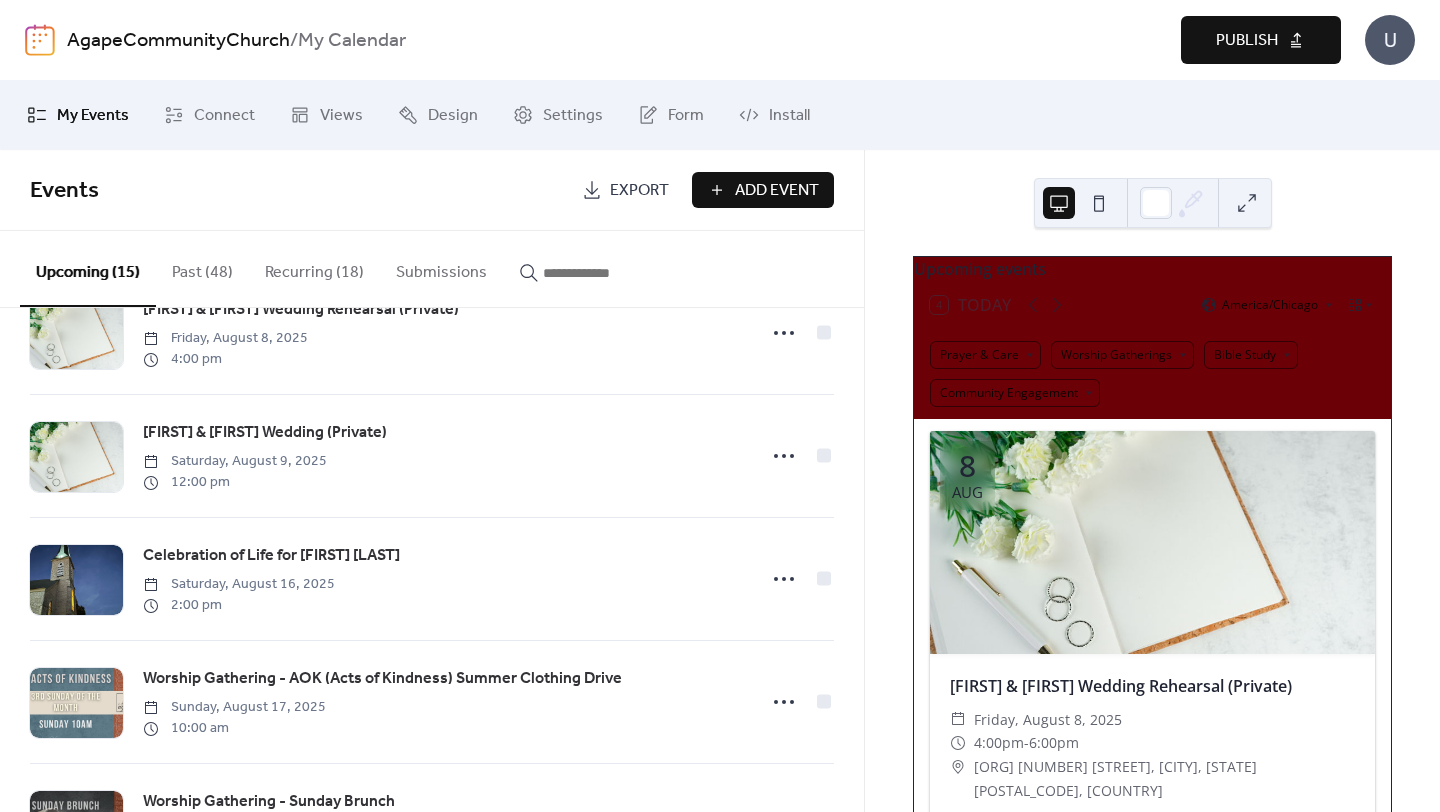 scroll, scrollTop: 0, scrollLeft: 0, axis: both 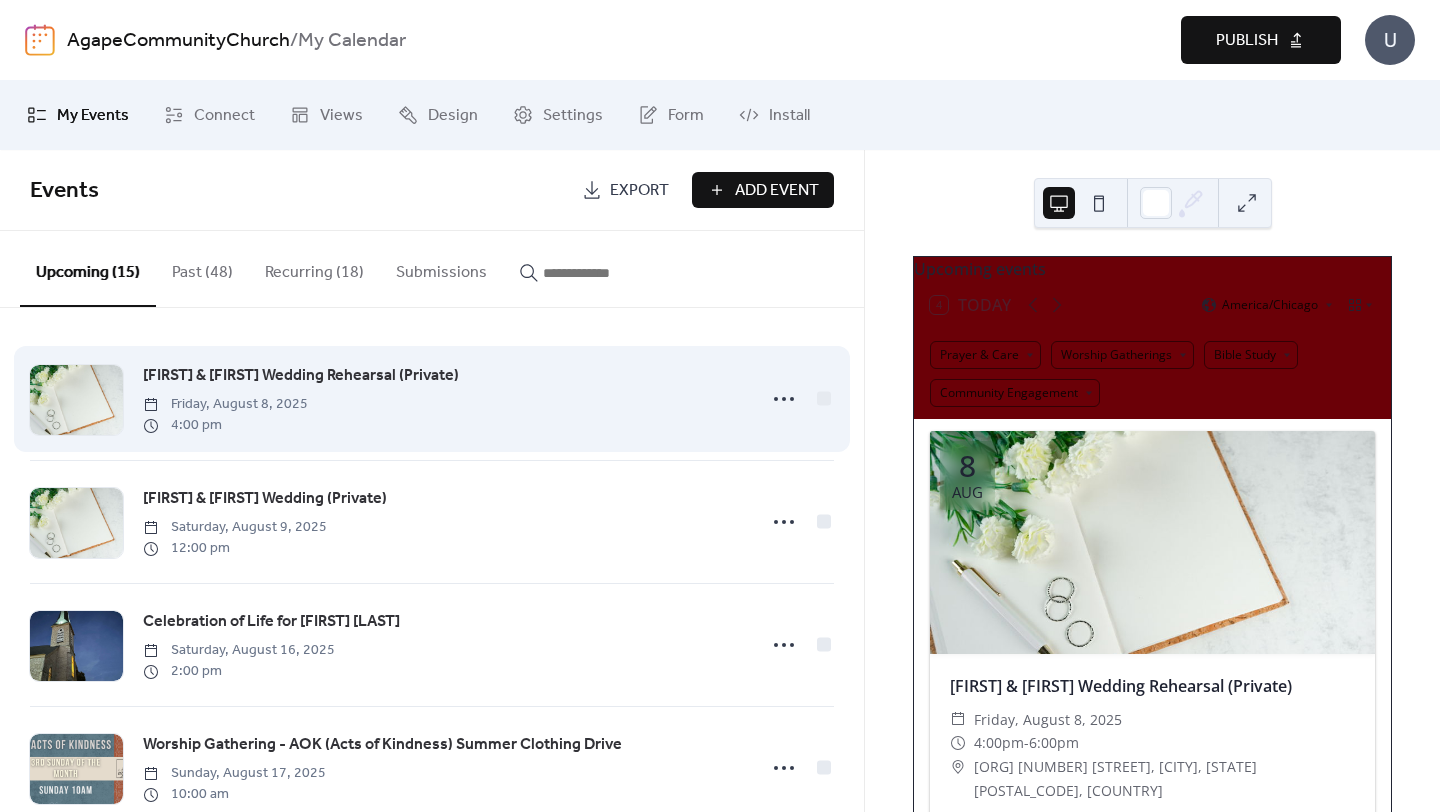 click on "[FIRST] & [FIRST] Wedding Rehearsal (Private)" at bounding box center (301, 376) 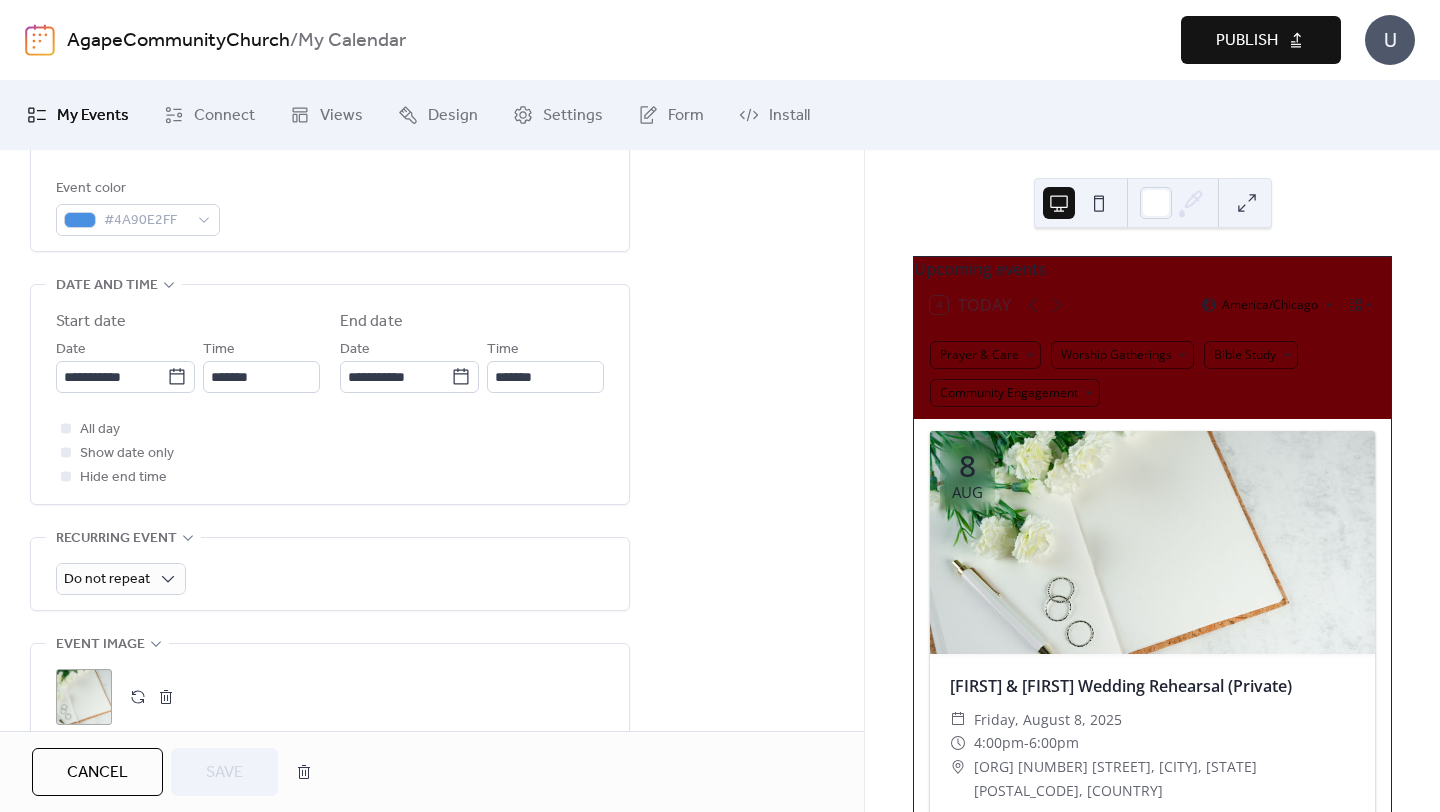scroll, scrollTop: 560, scrollLeft: 0, axis: vertical 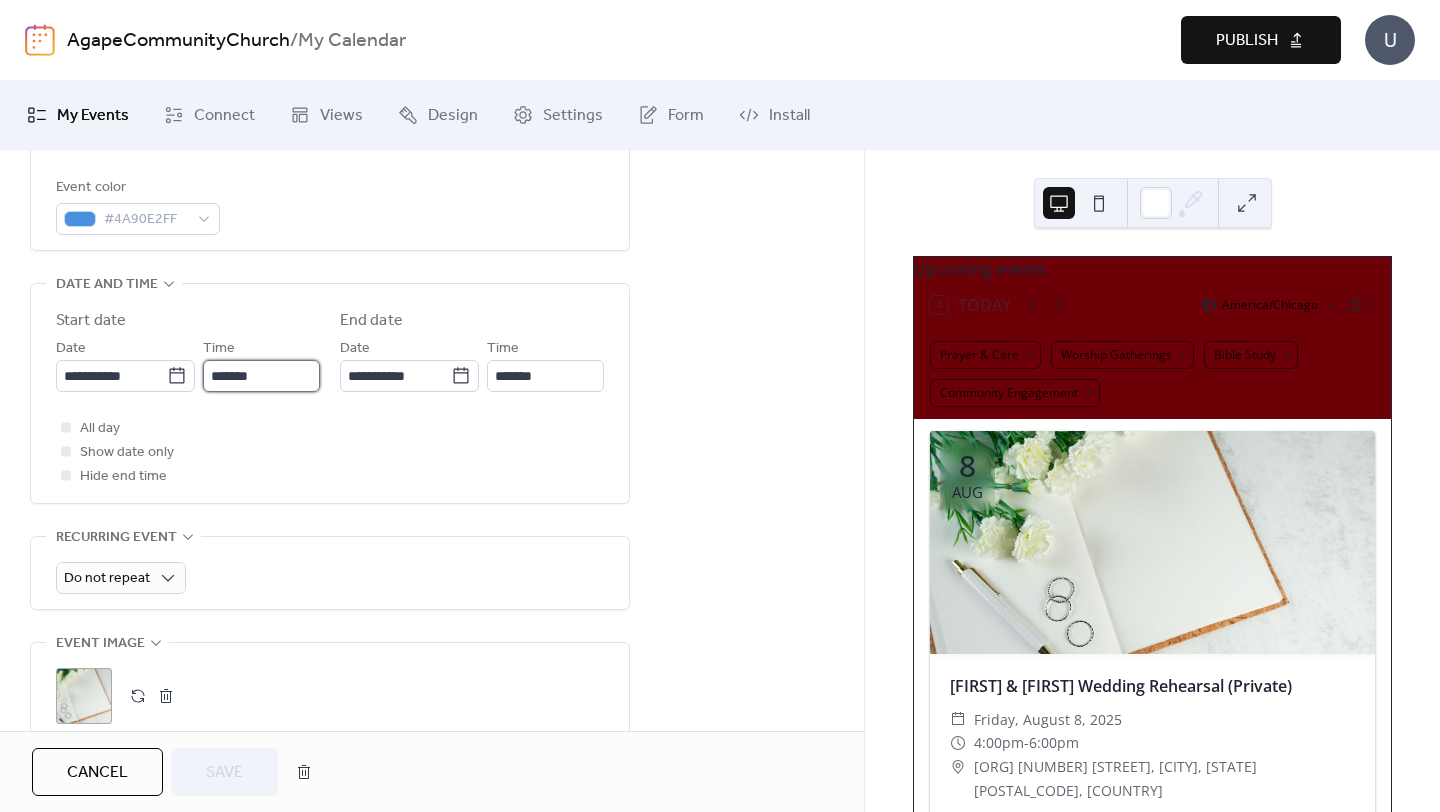 click on "*******" at bounding box center [261, 376] 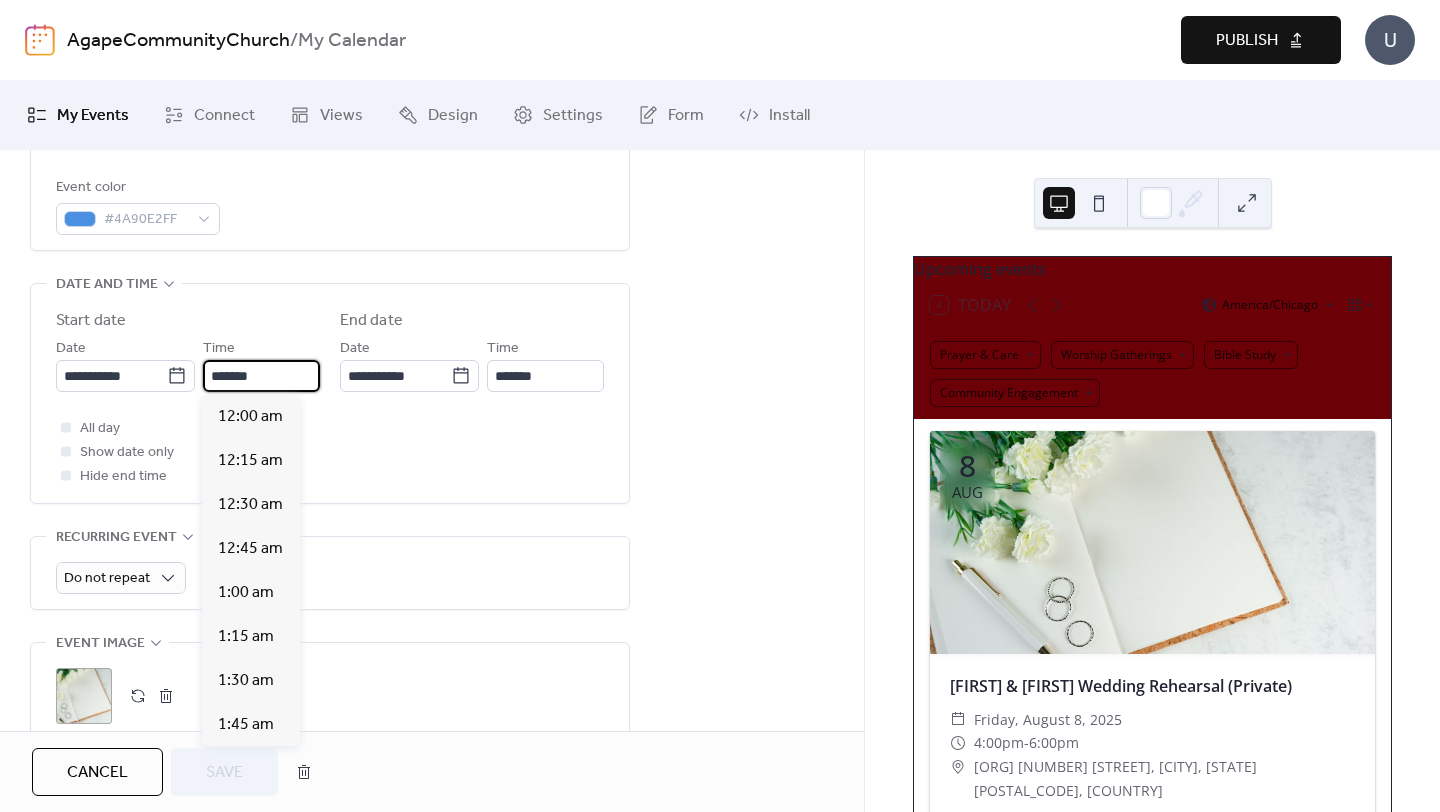 scroll, scrollTop: 2816, scrollLeft: 0, axis: vertical 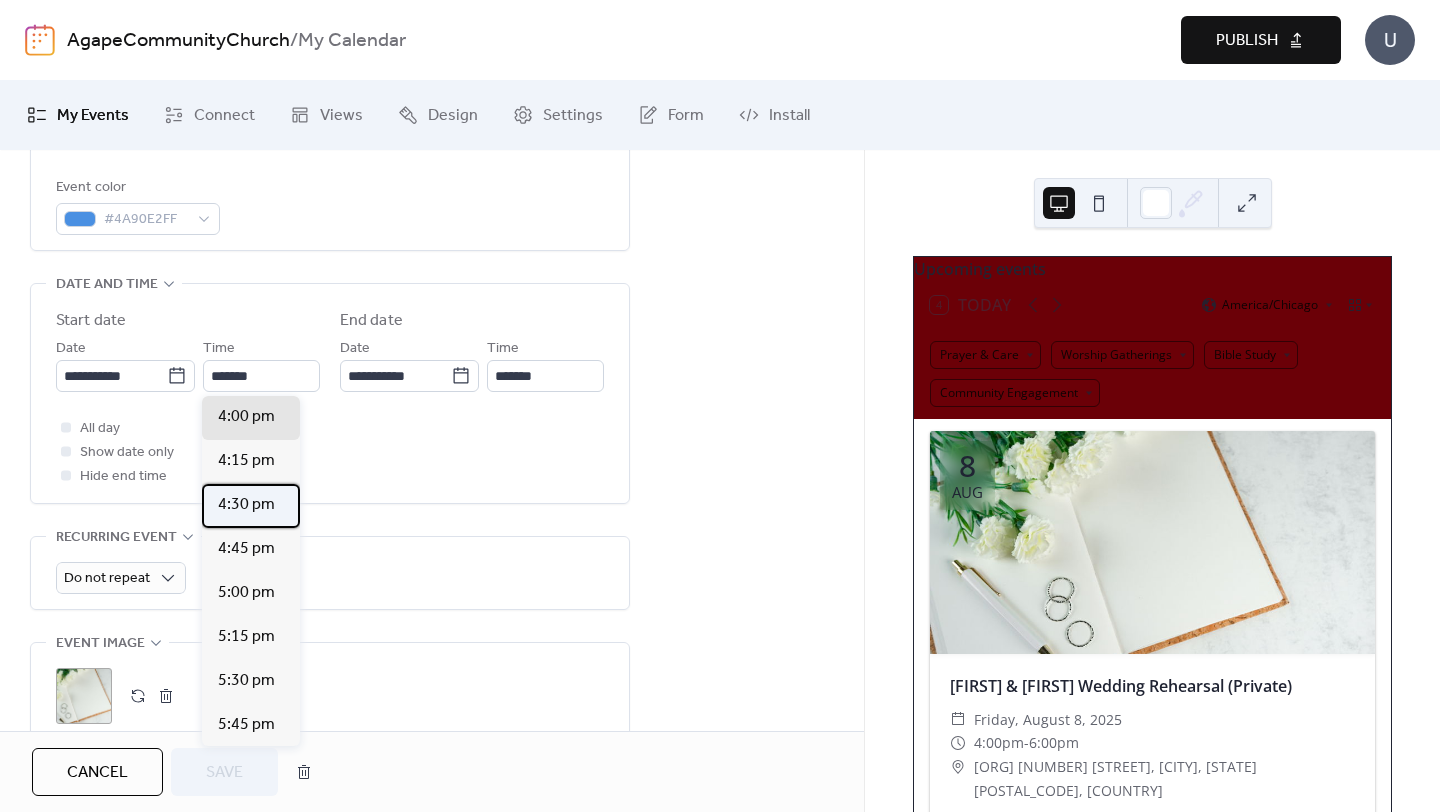click on "4:30 pm" at bounding box center (246, 505) 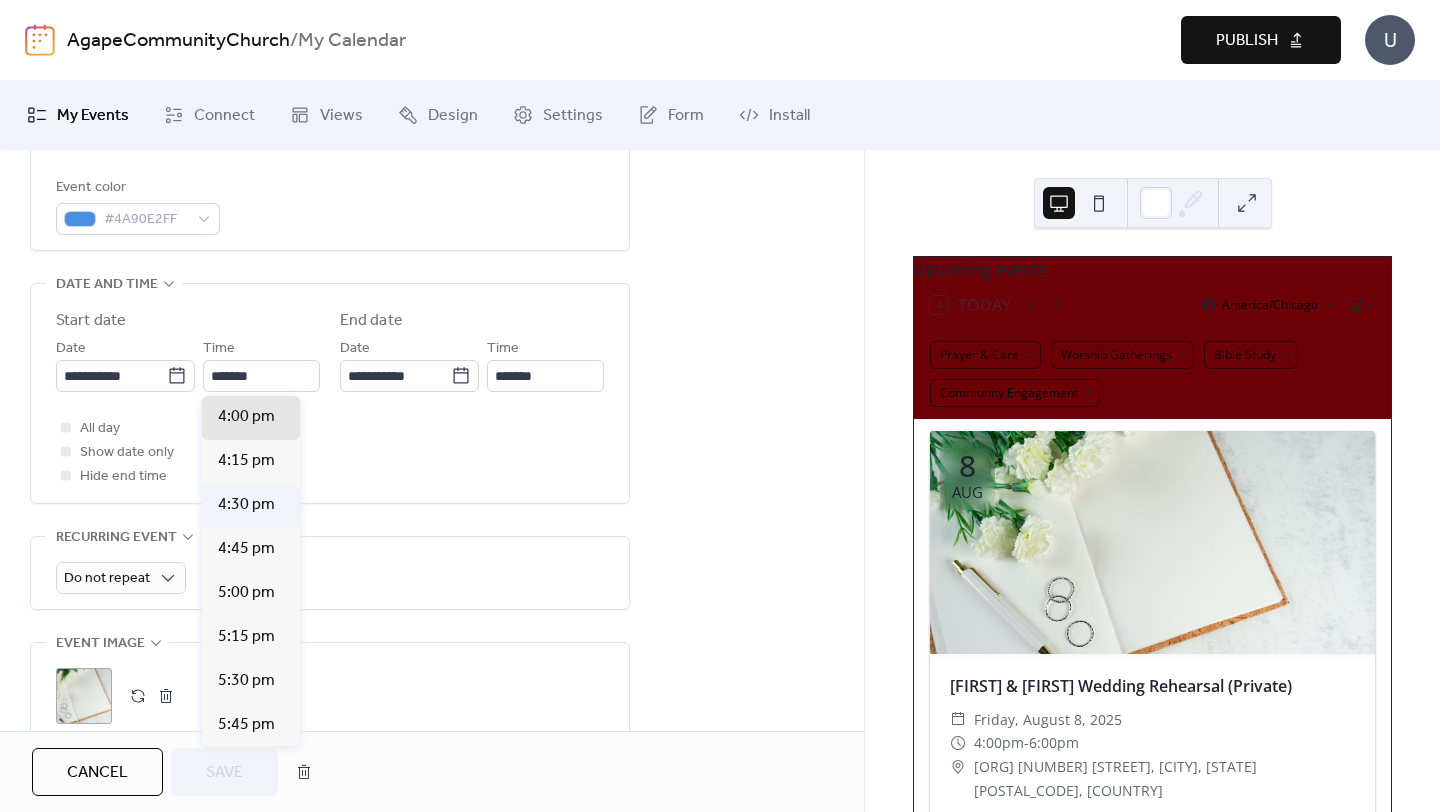 type on "*******" 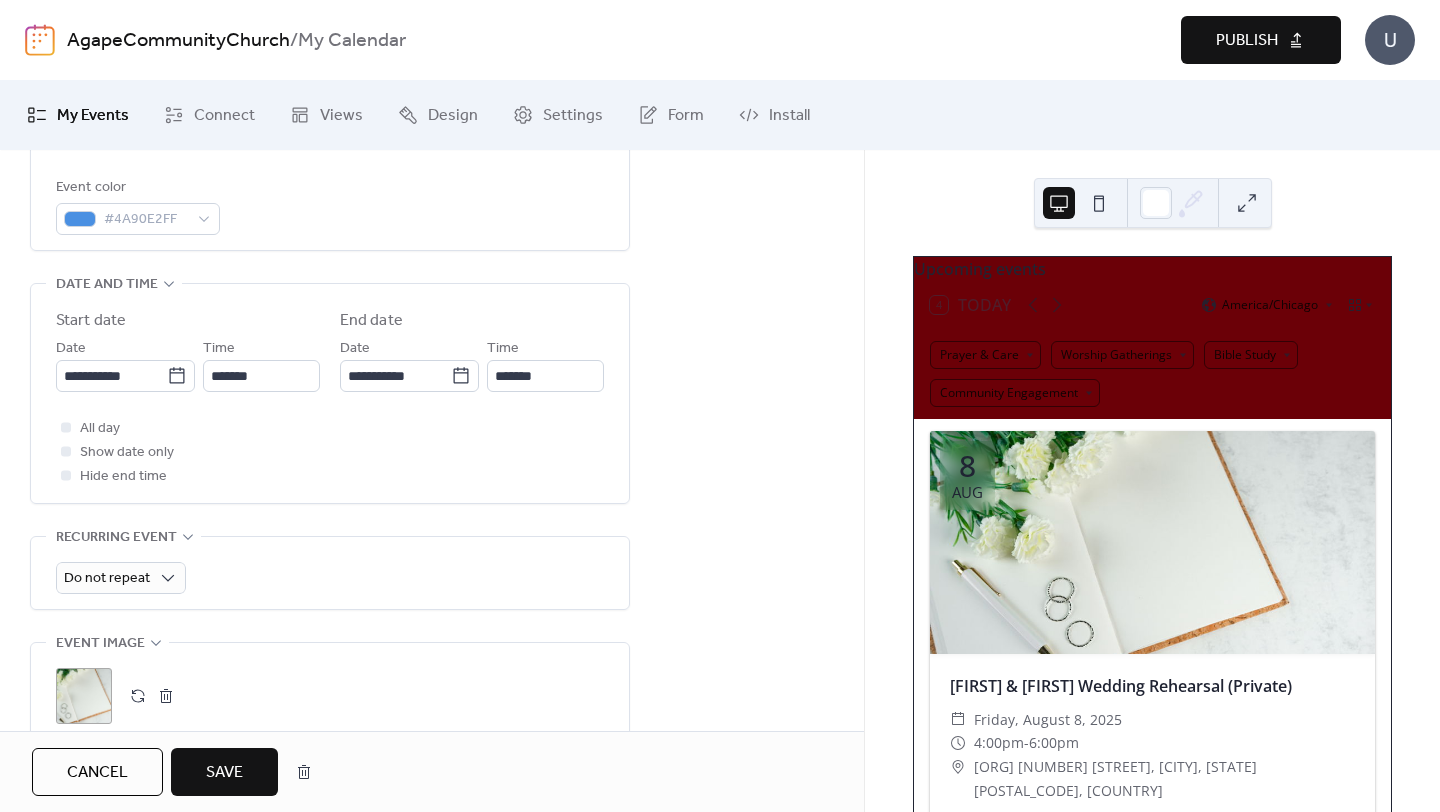 click on "Save" at bounding box center (224, 773) 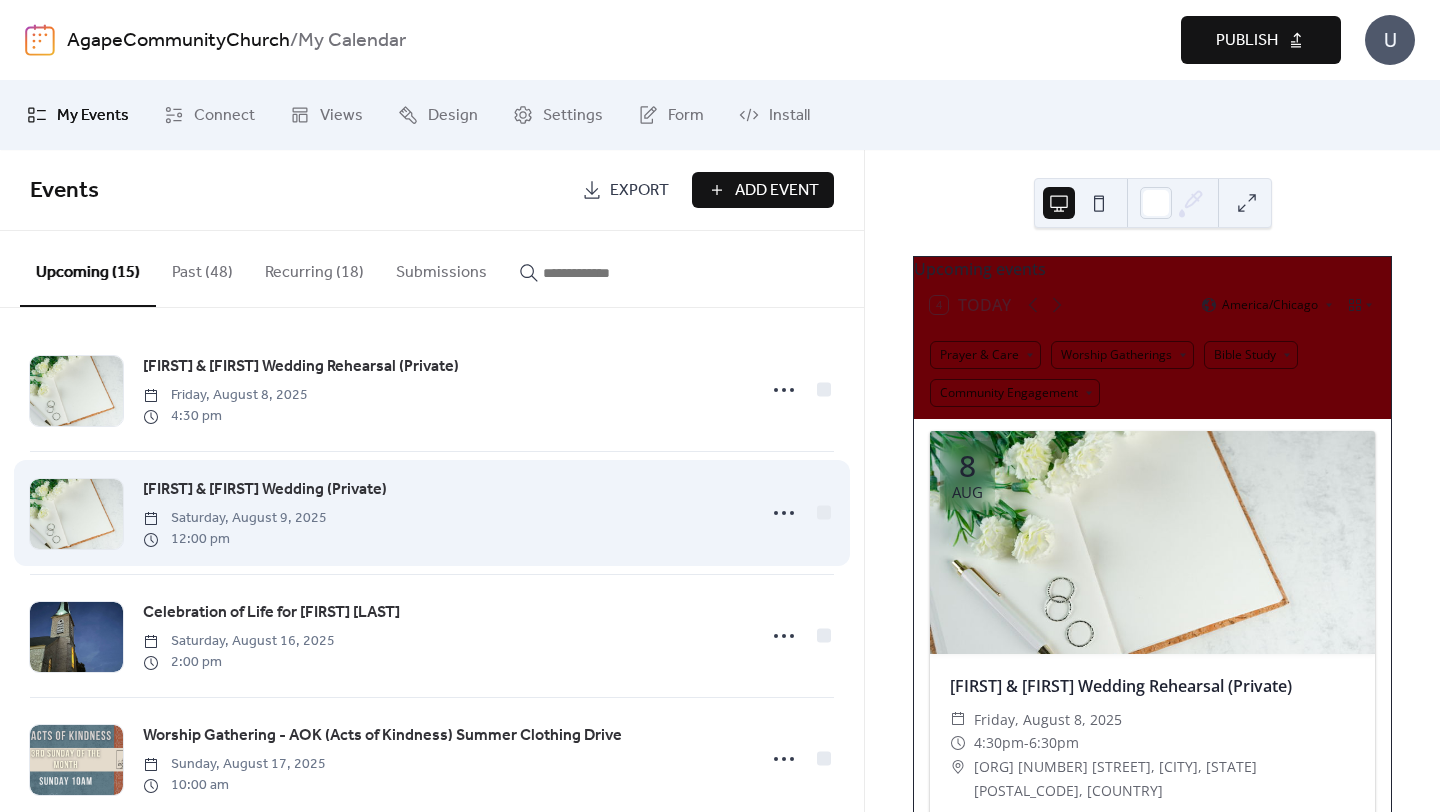 scroll, scrollTop: 0, scrollLeft: 0, axis: both 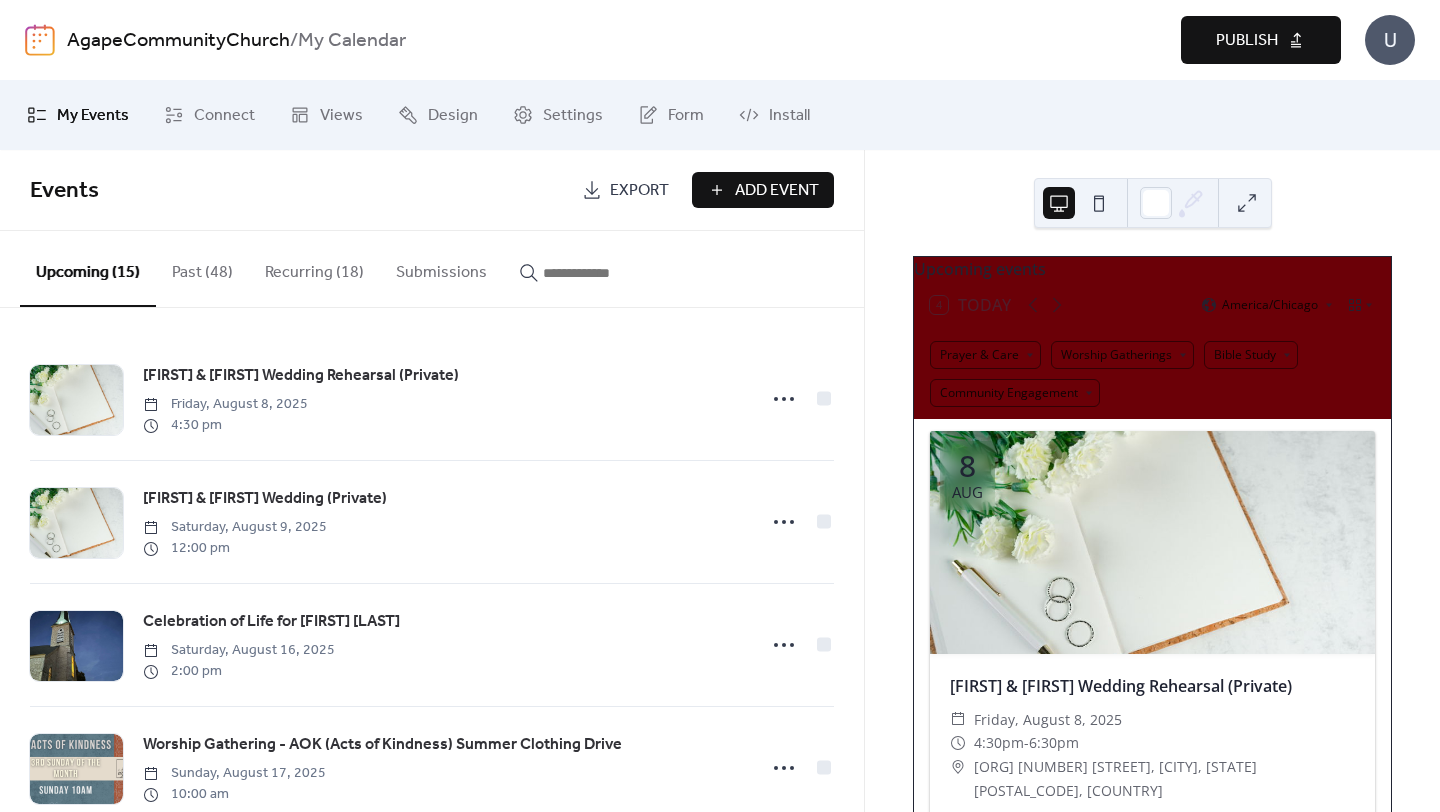 click on "Recurring (18)" at bounding box center [314, 268] 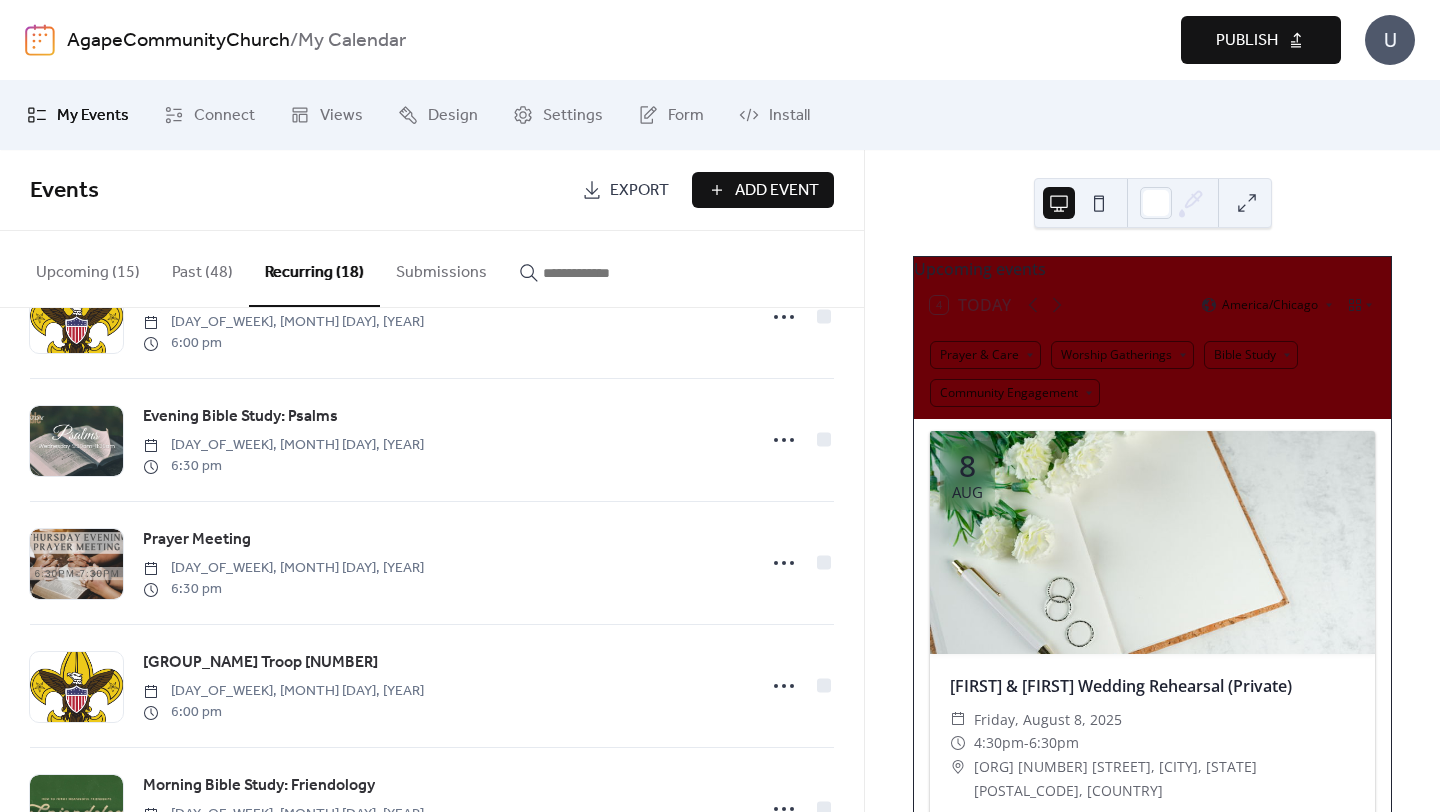 scroll, scrollTop: 0, scrollLeft: 0, axis: both 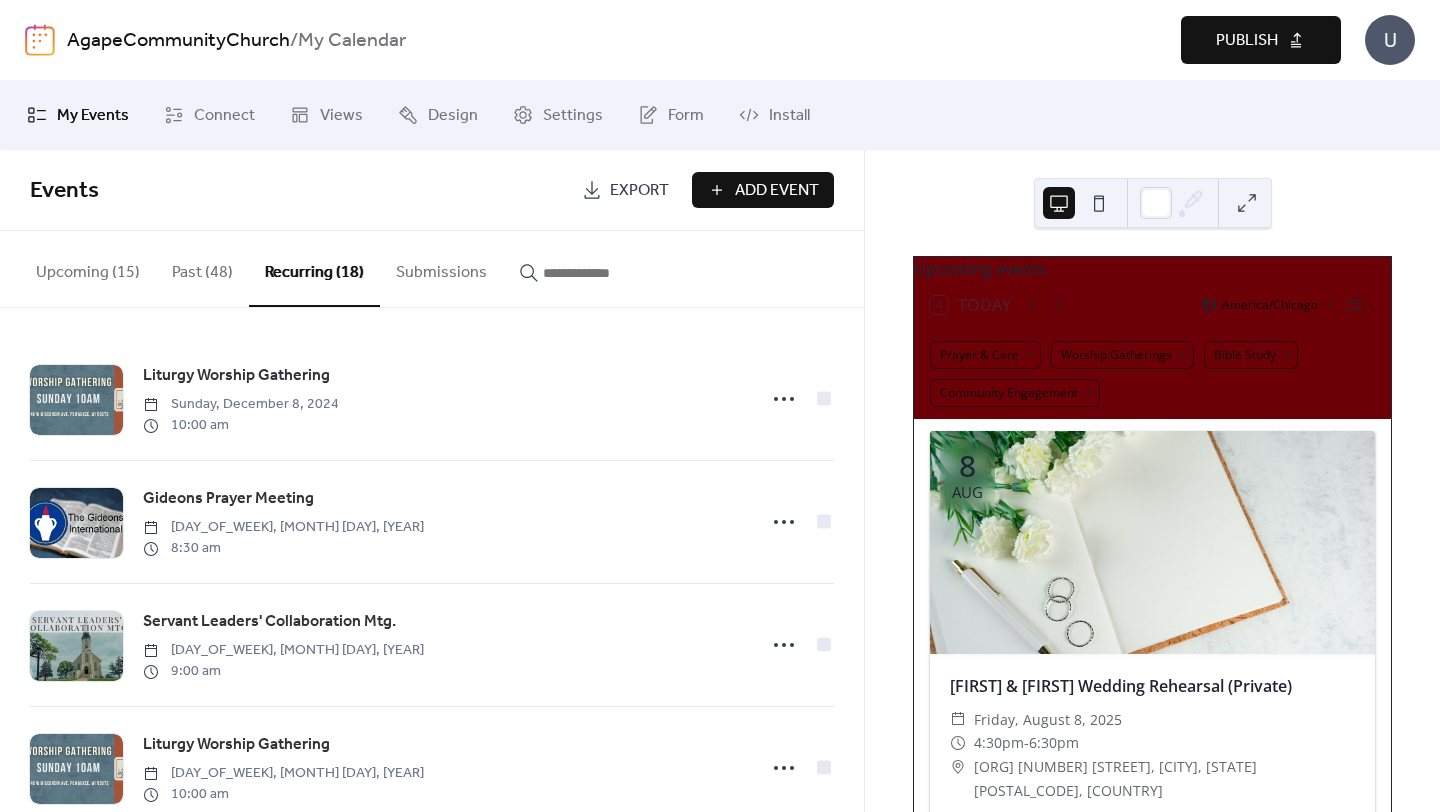 click on "Upcoming (15)" at bounding box center [88, 268] 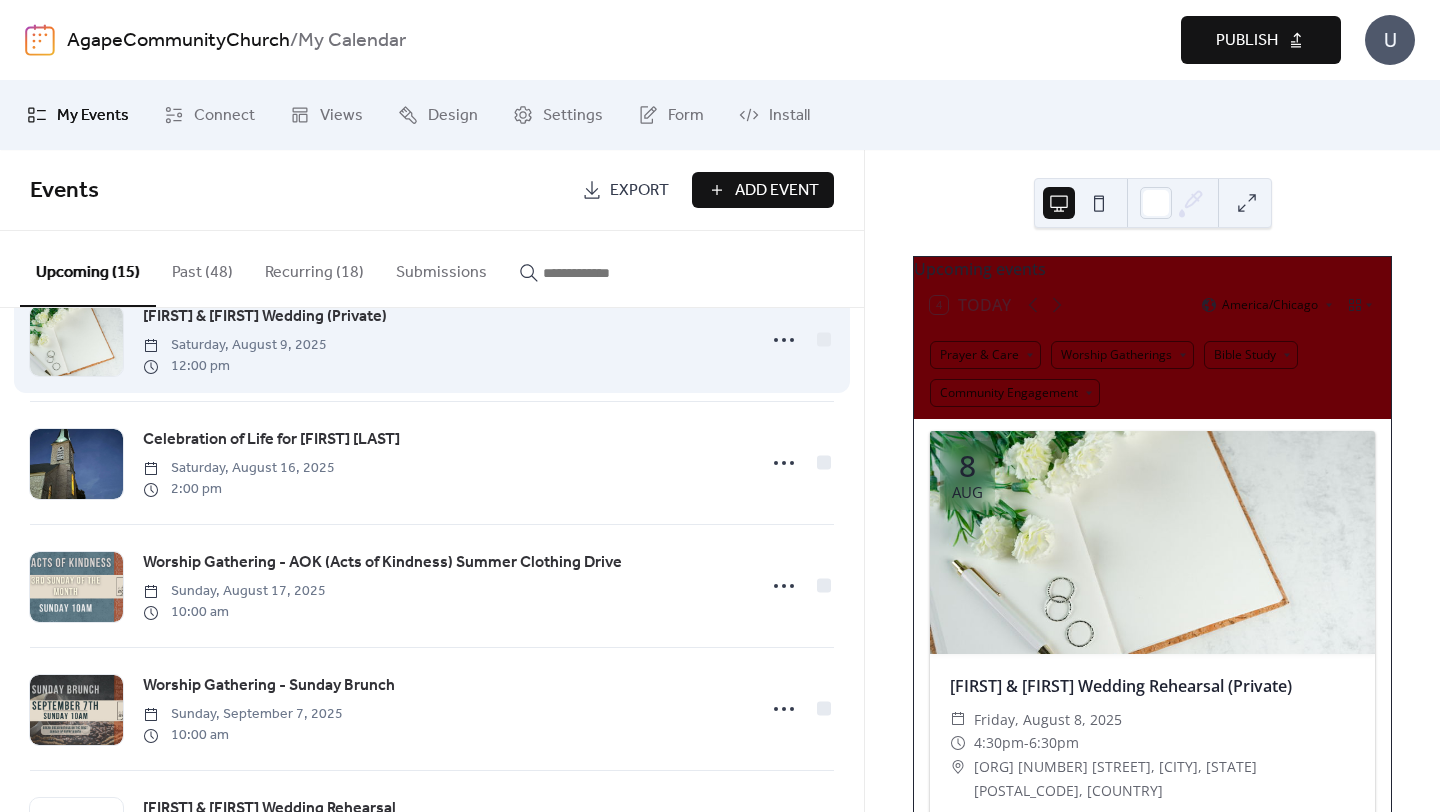 scroll, scrollTop: 186, scrollLeft: 0, axis: vertical 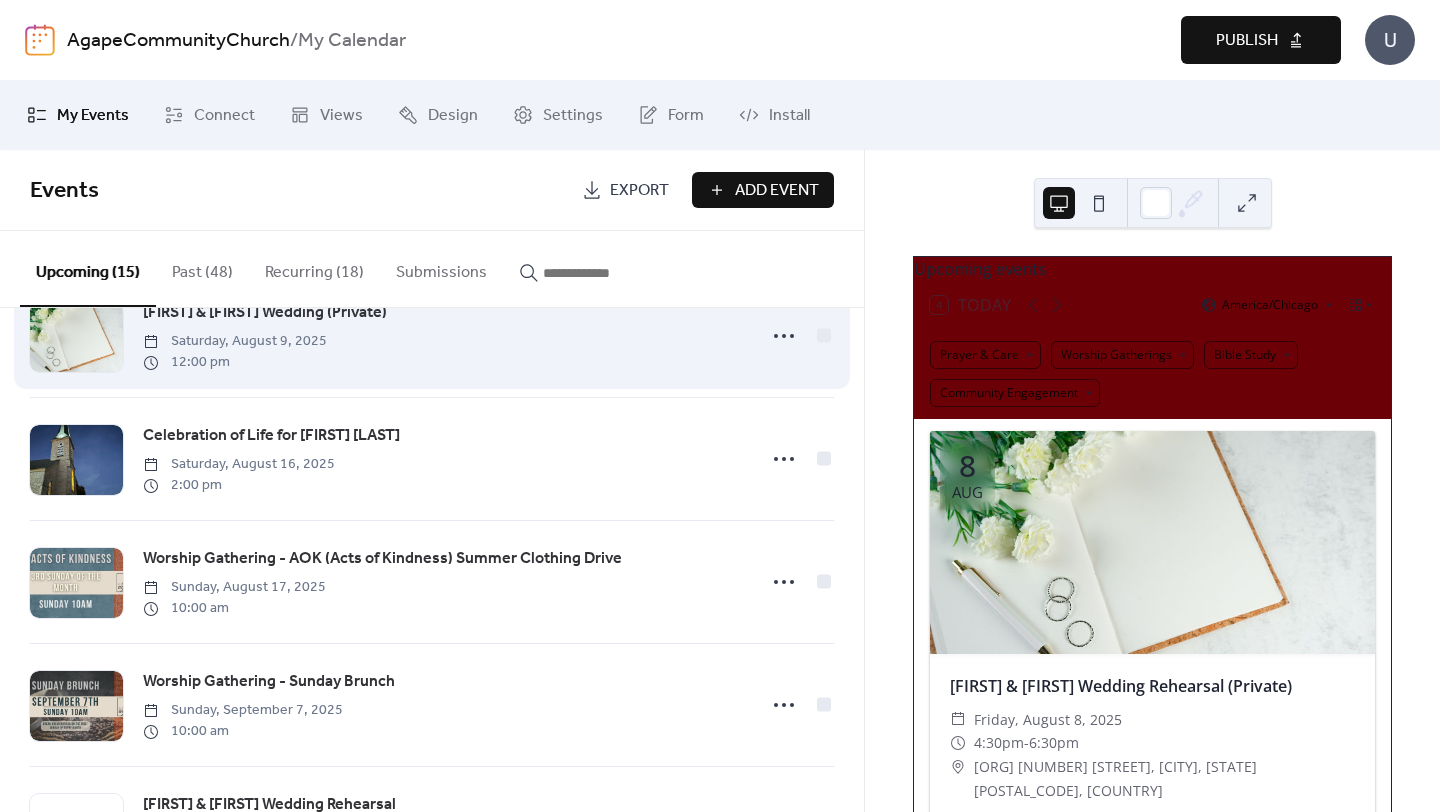 type 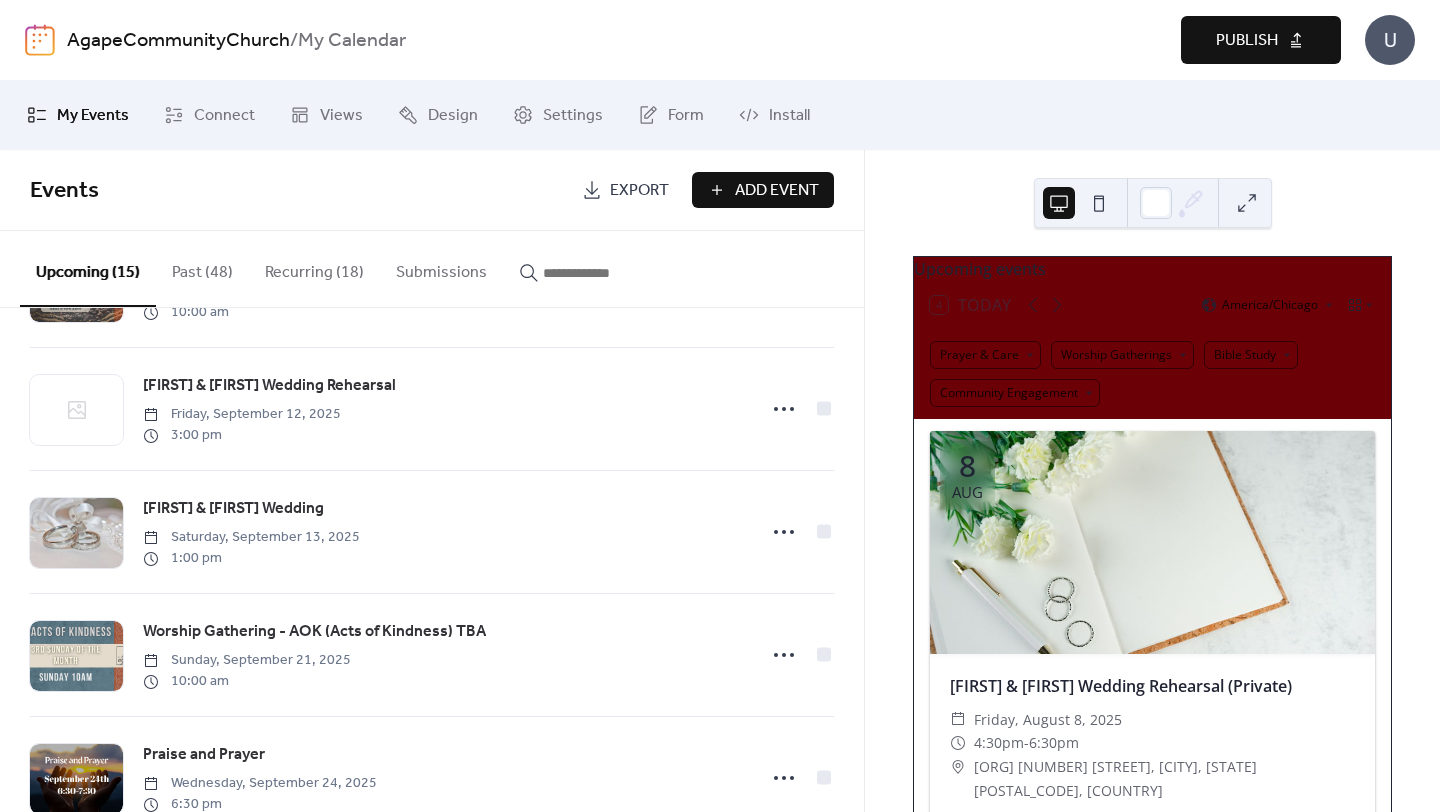 scroll, scrollTop: 0, scrollLeft: 0, axis: both 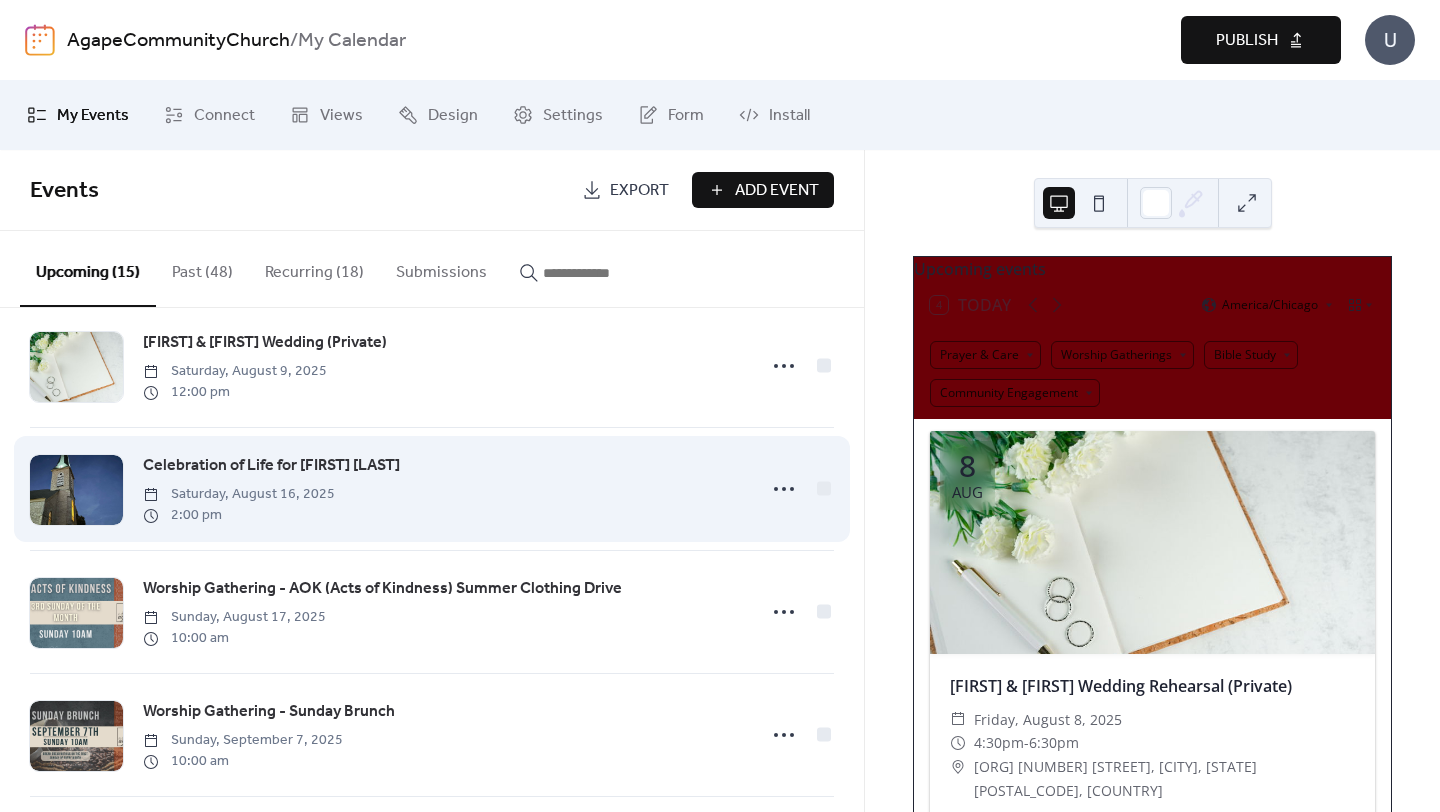click on "Celebration of Life for [FIRST] [LAST]" at bounding box center (271, 466) 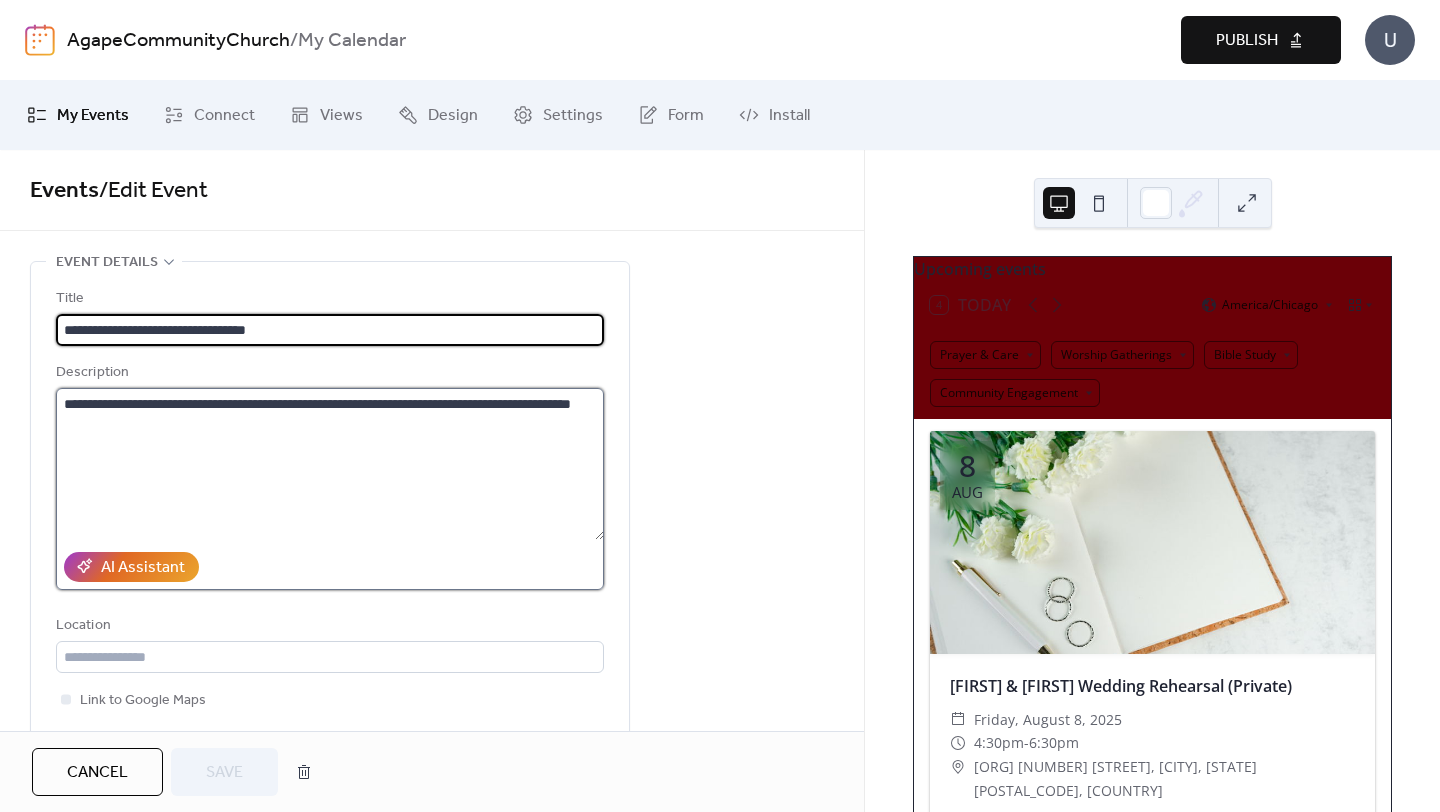 click on "**********" at bounding box center (330, 464) 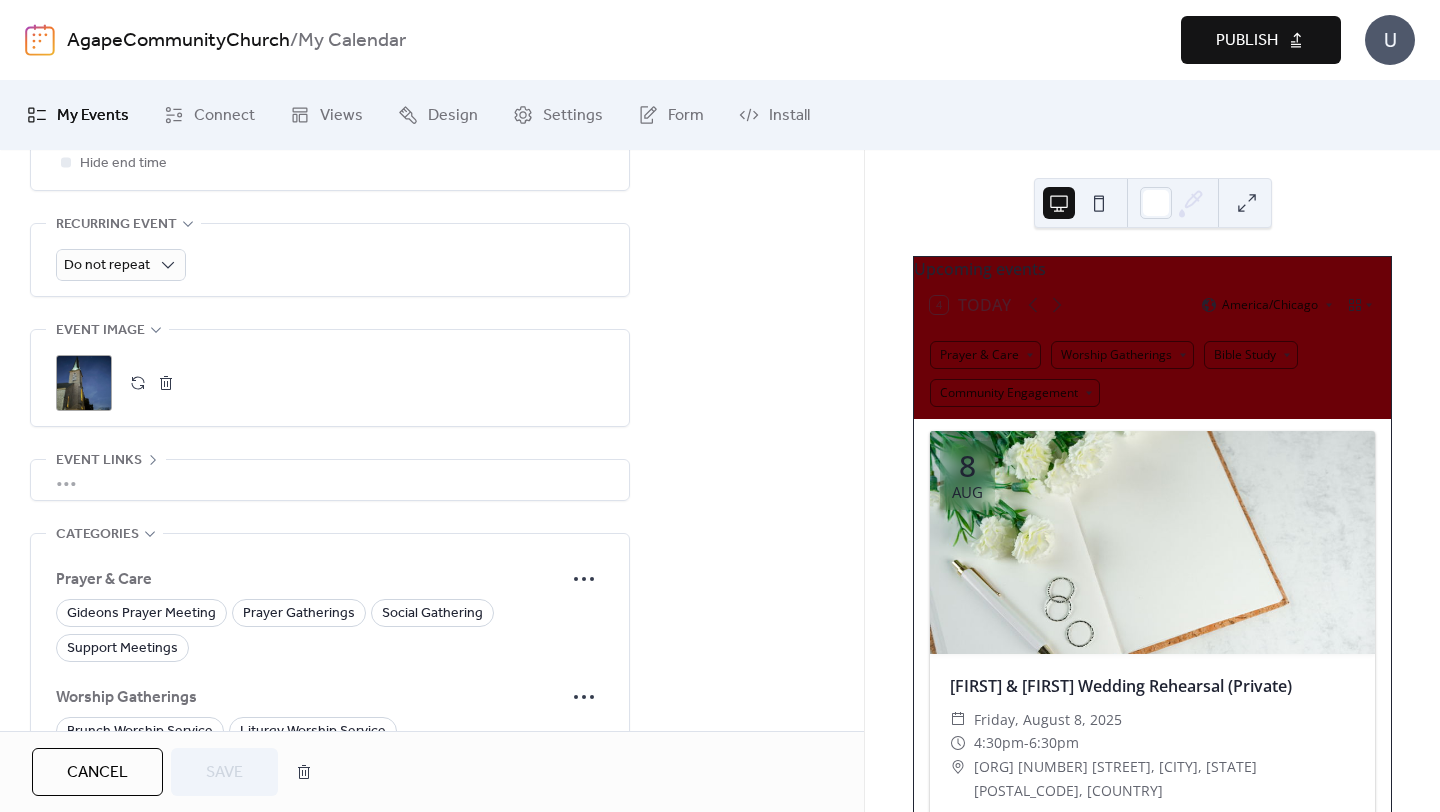 scroll, scrollTop: 0, scrollLeft: 0, axis: both 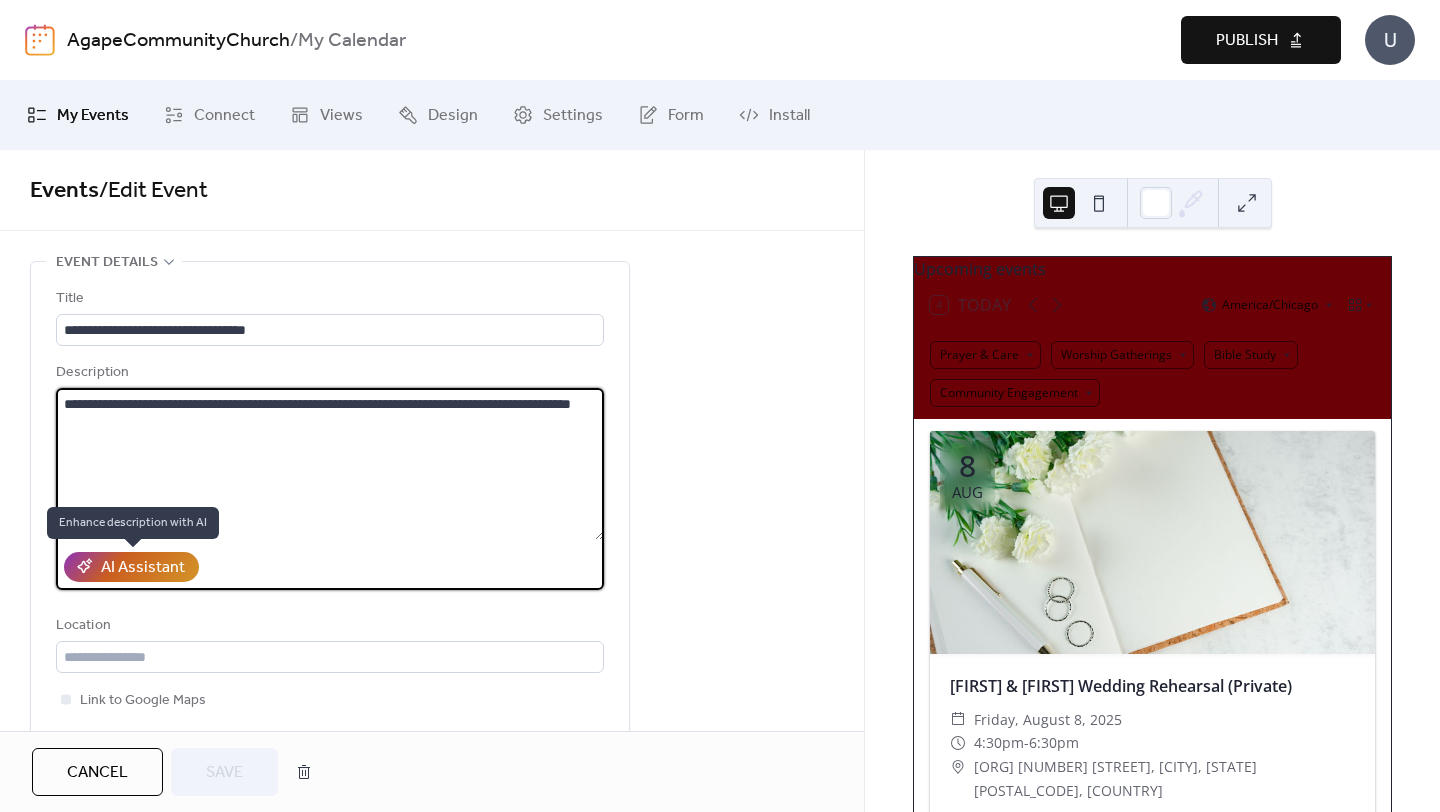 click on "AI Assistant" at bounding box center [143, 568] 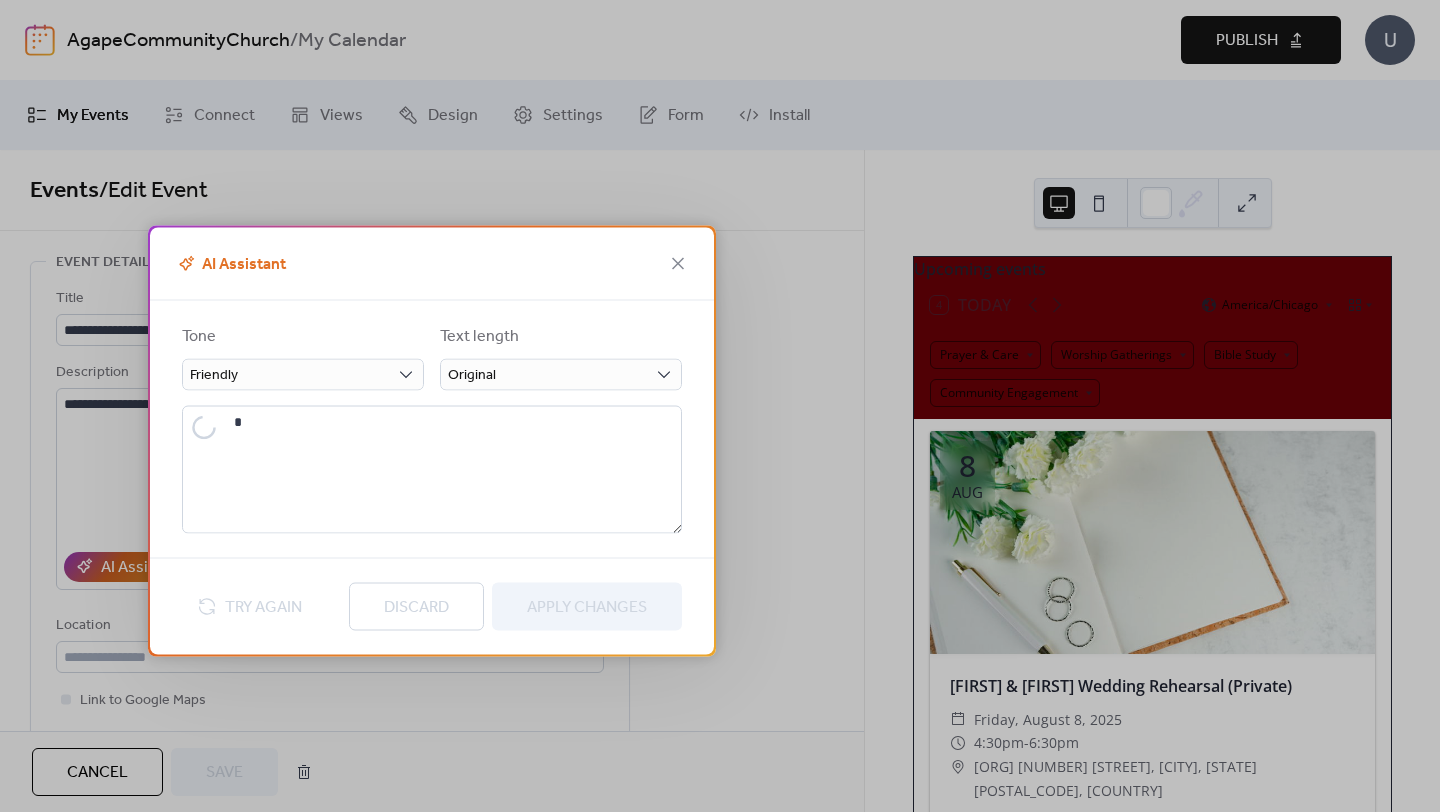 type on "**********" 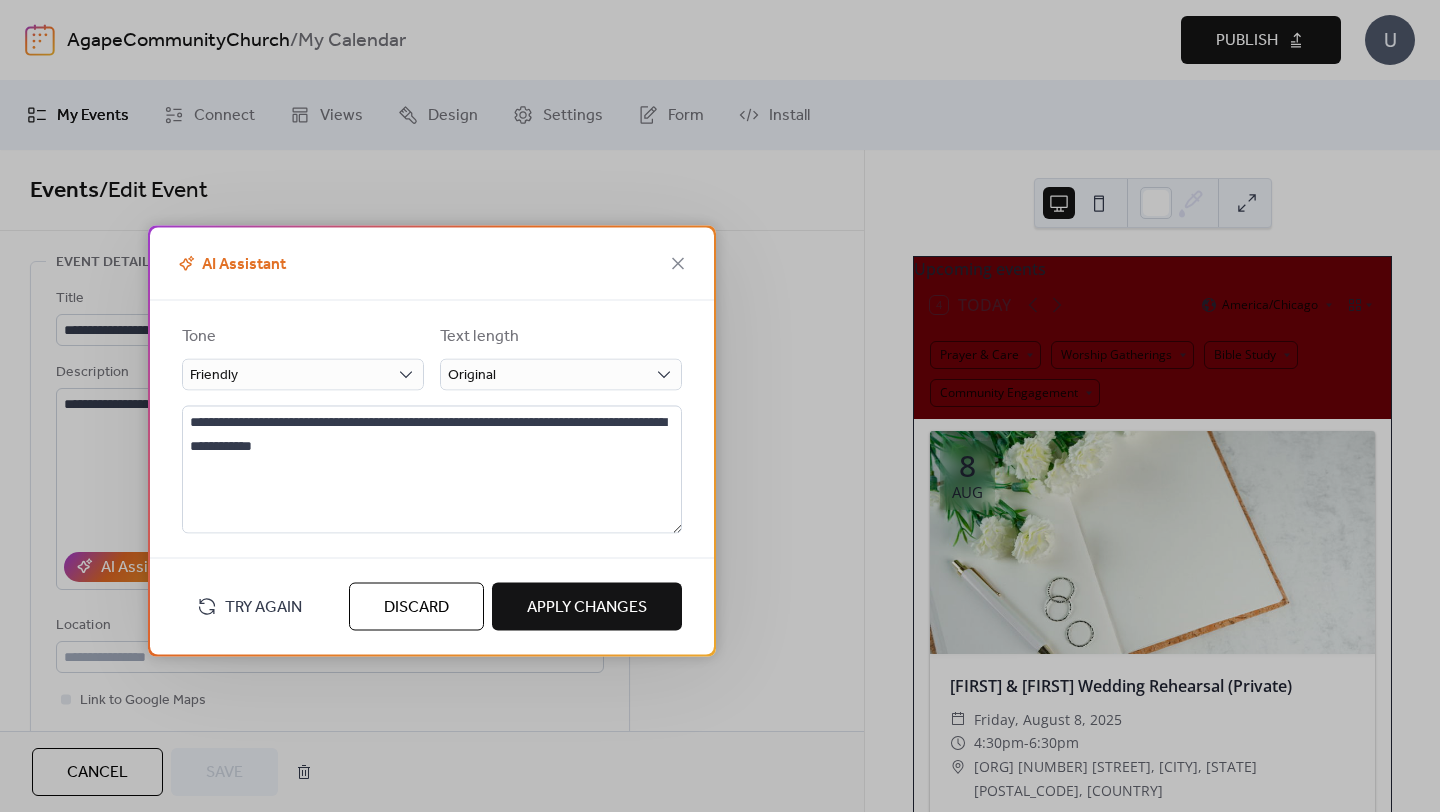 click on "Try Again" at bounding box center [263, 607] 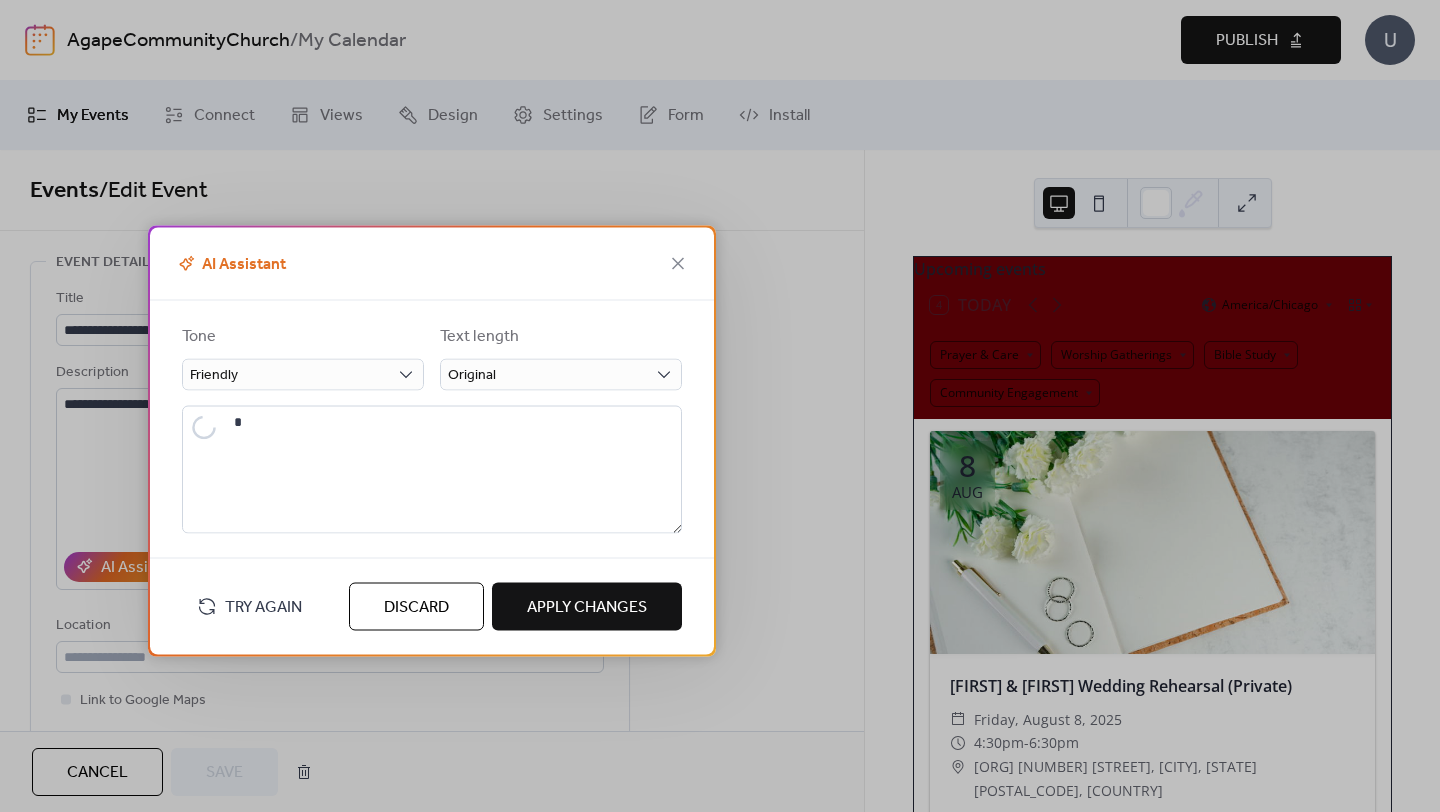 type on "**********" 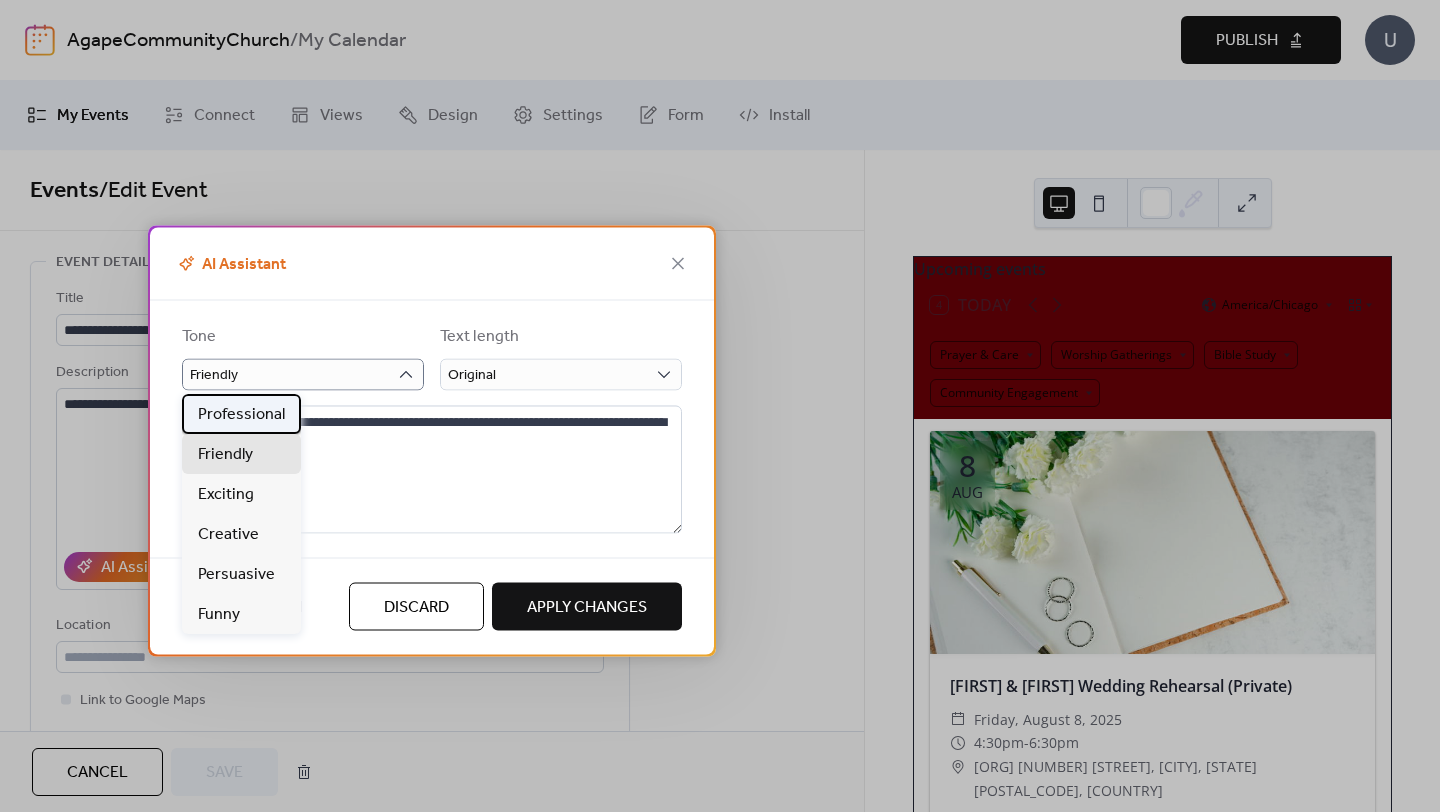 click on "Professional" at bounding box center (241, 415) 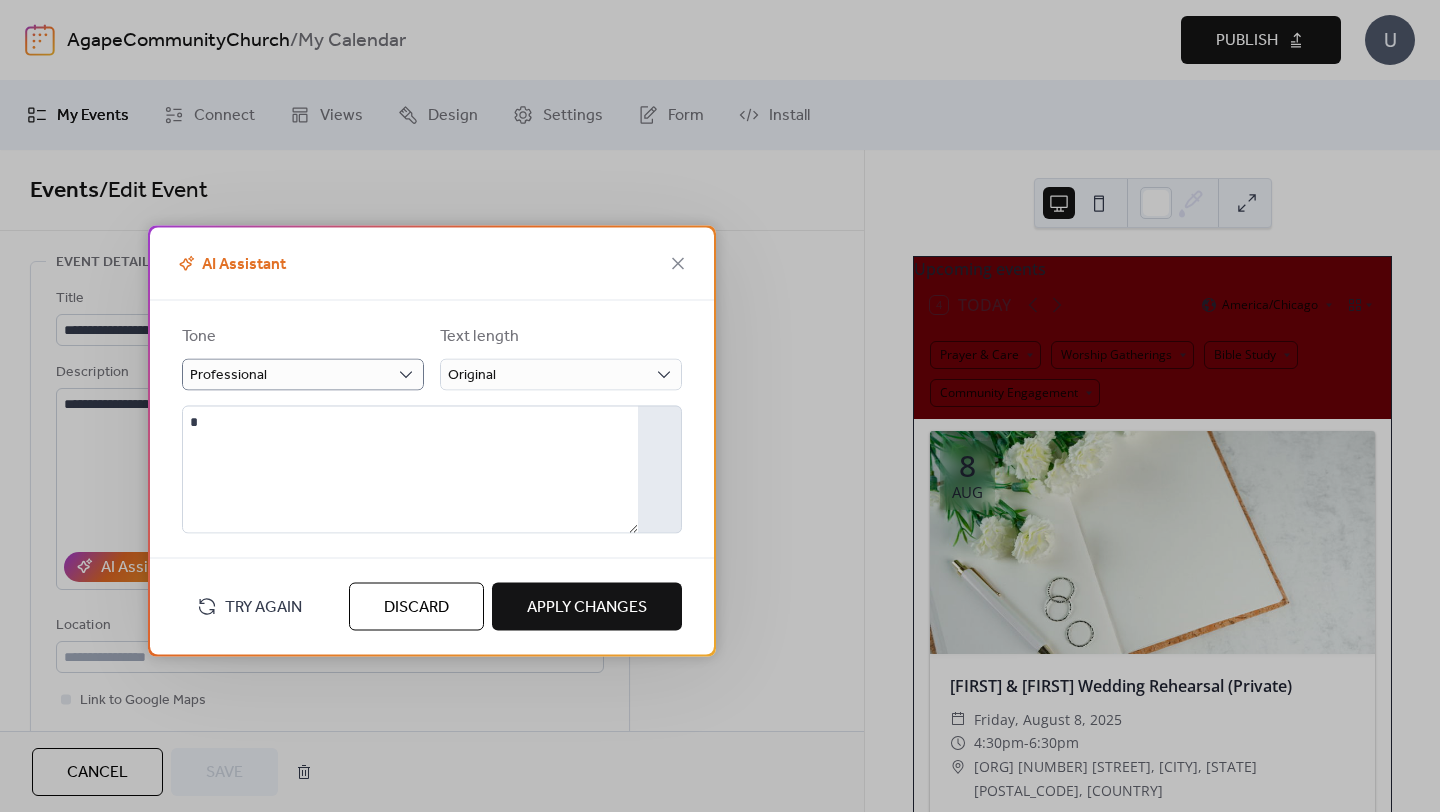 type on "**********" 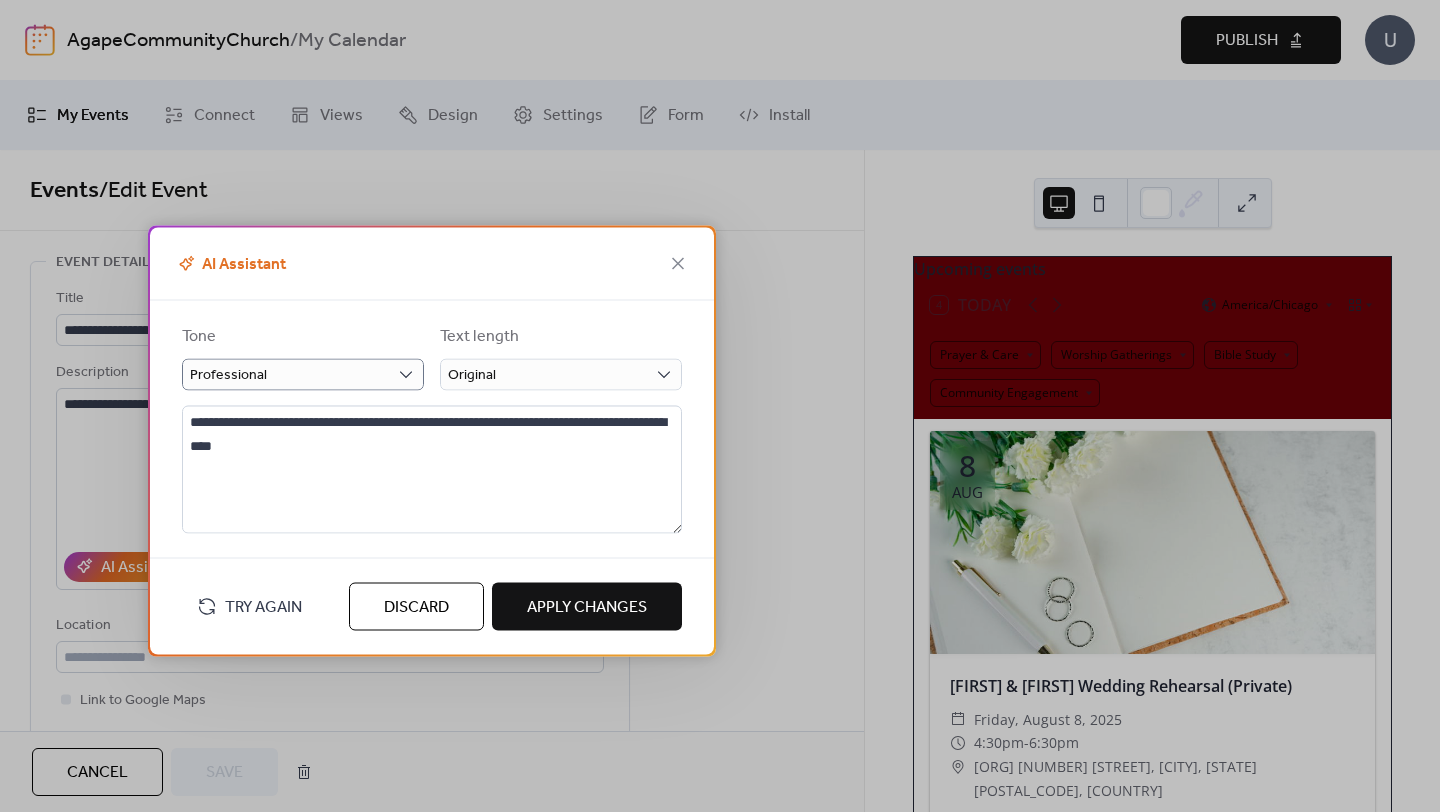 click on "Apply Changes" at bounding box center (587, 607) 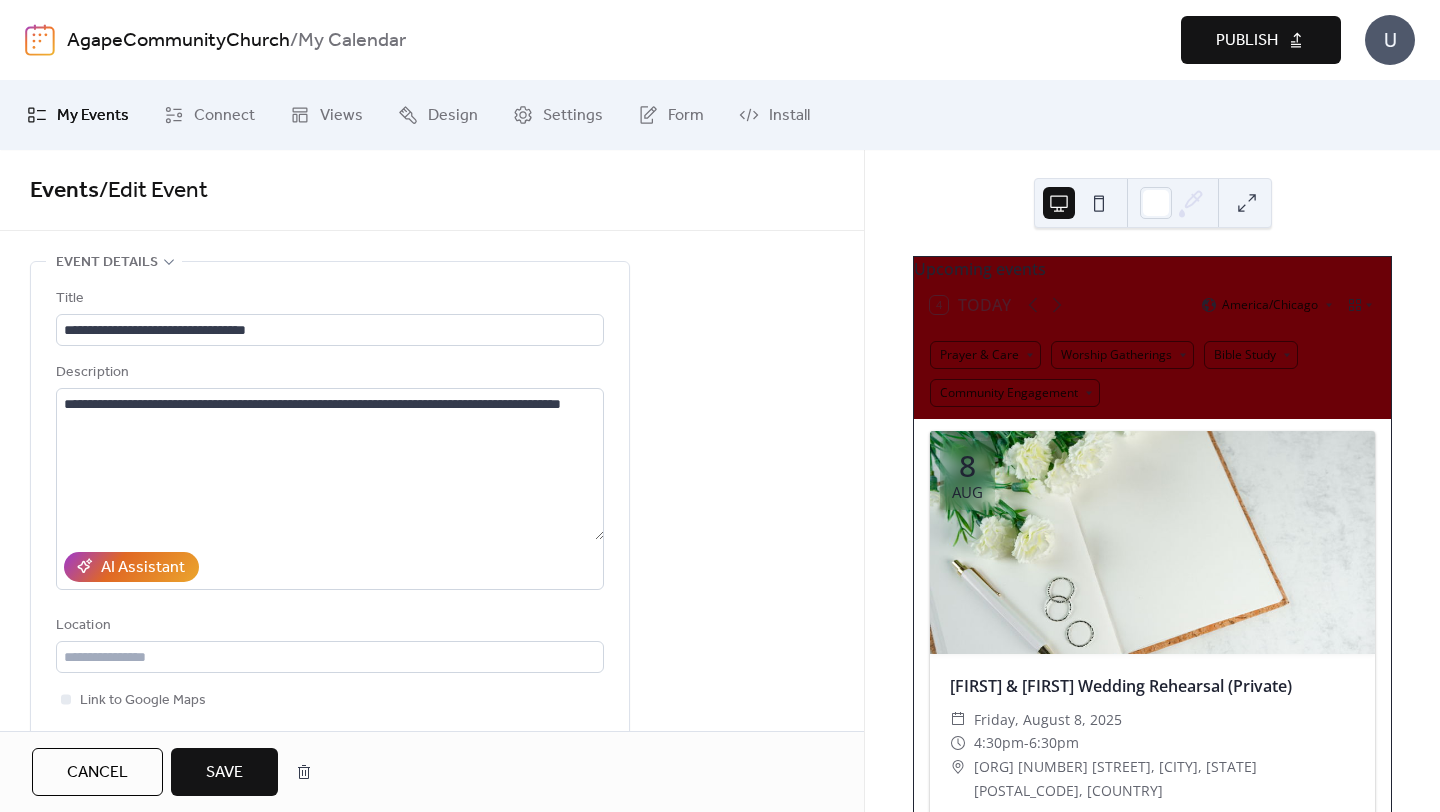 click on "Save" at bounding box center (224, 773) 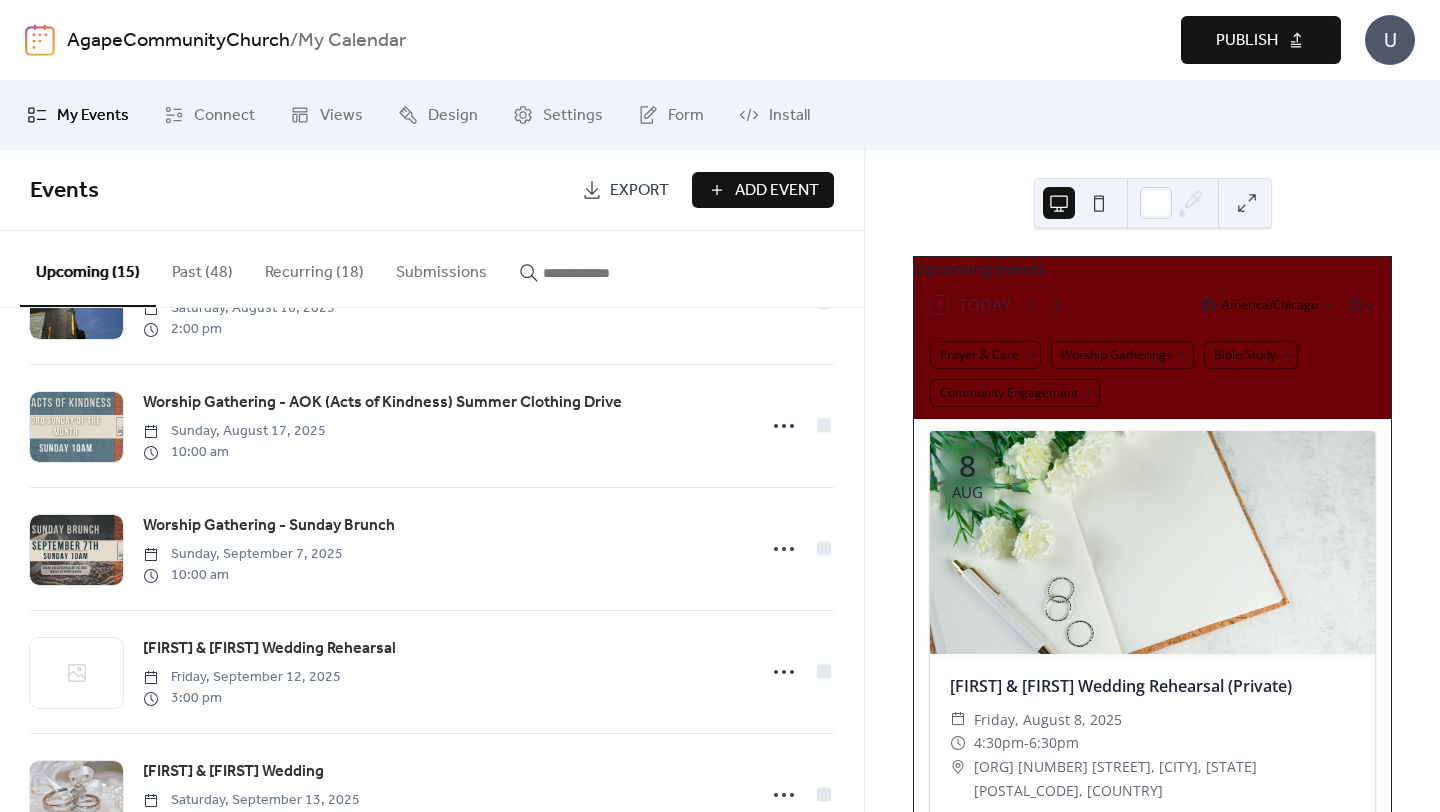 scroll, scrollTop: 0, scrollLeft: 0, axis: both 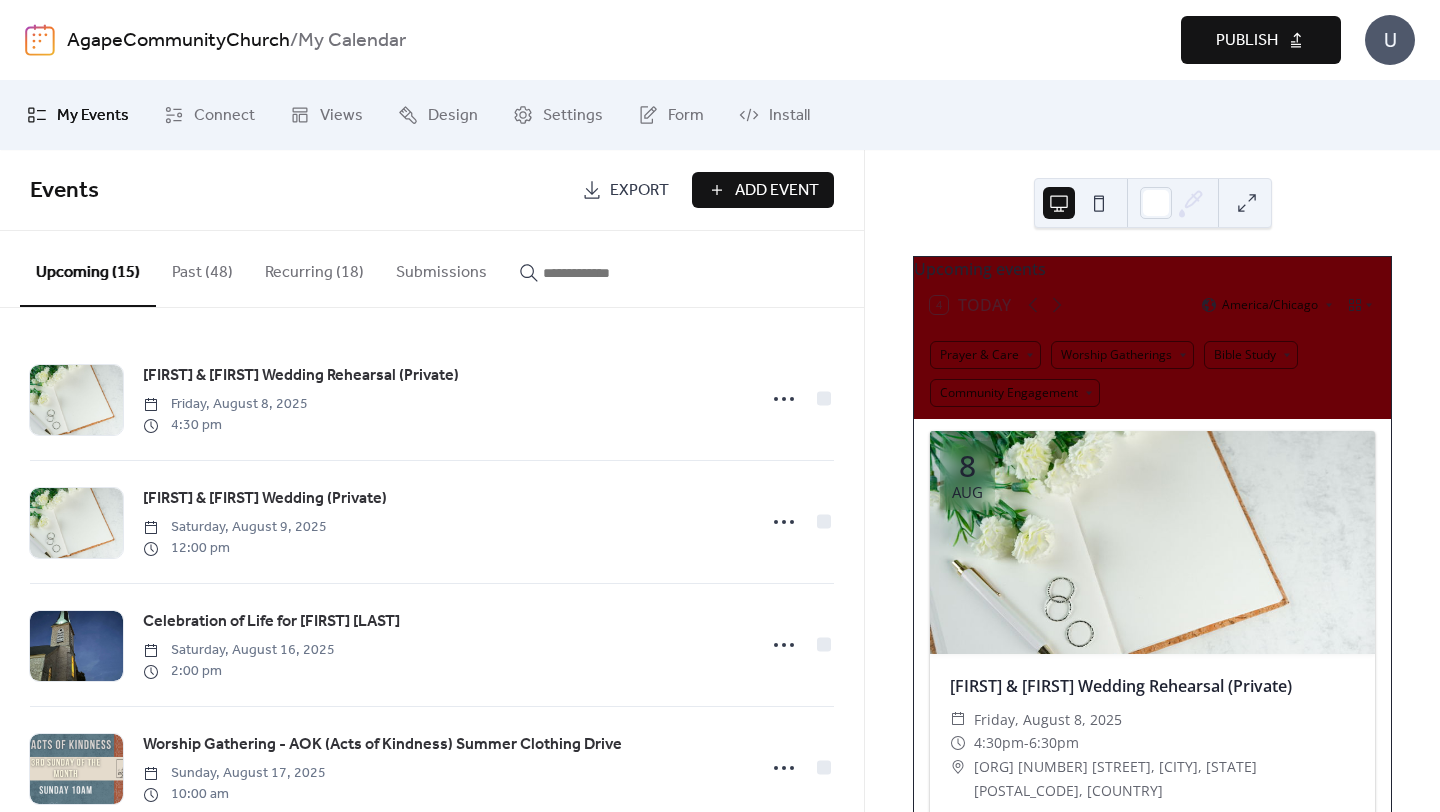 click on "Preview Publish" at bounding box center (1070, 40) 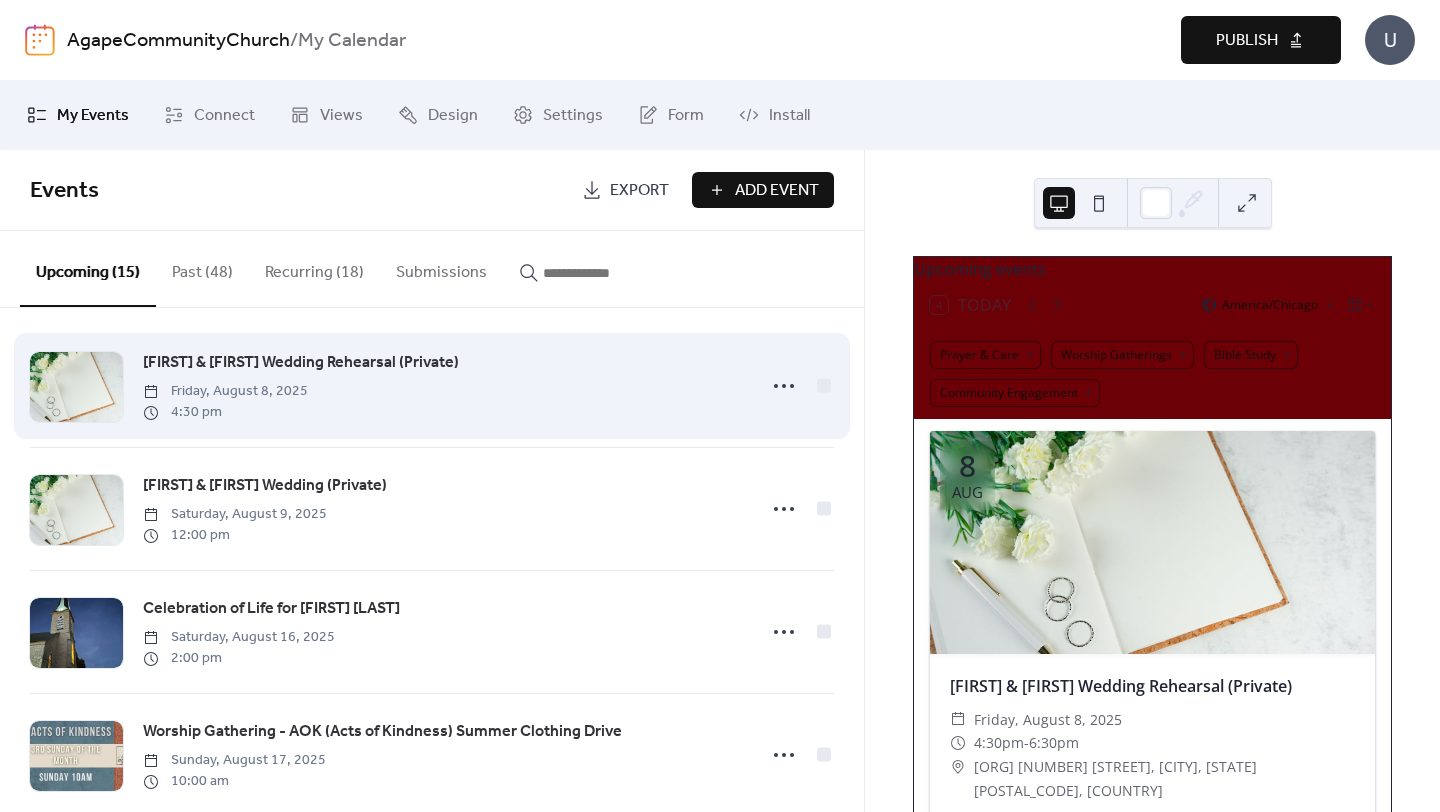 scroll, scrollTop: 0, scrollLeft: 0, axis: both 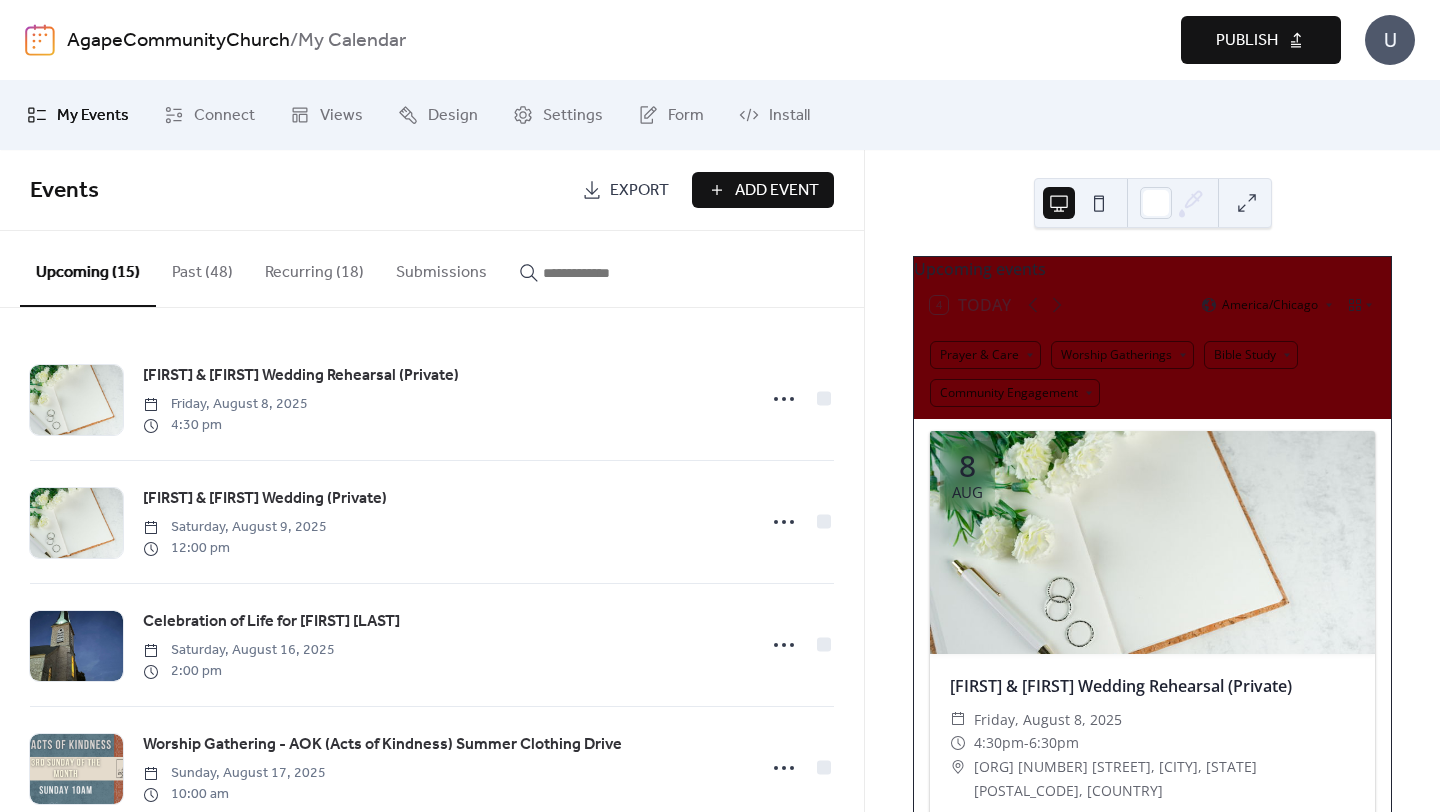 click on "Preview Publish" at bounding box center [1070, 40] 